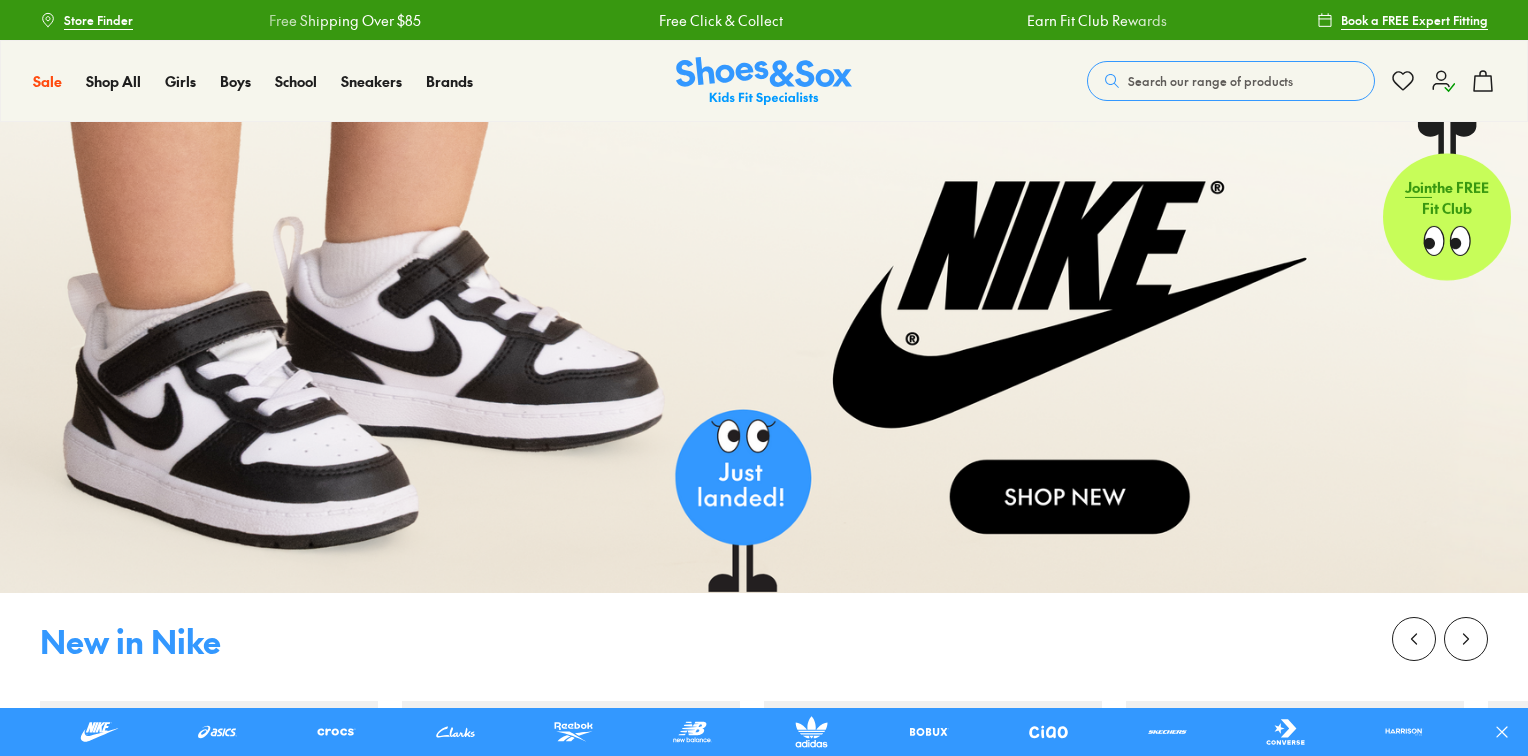 scroll, scrollTop: 0, scrollLeft: 0, axis: both 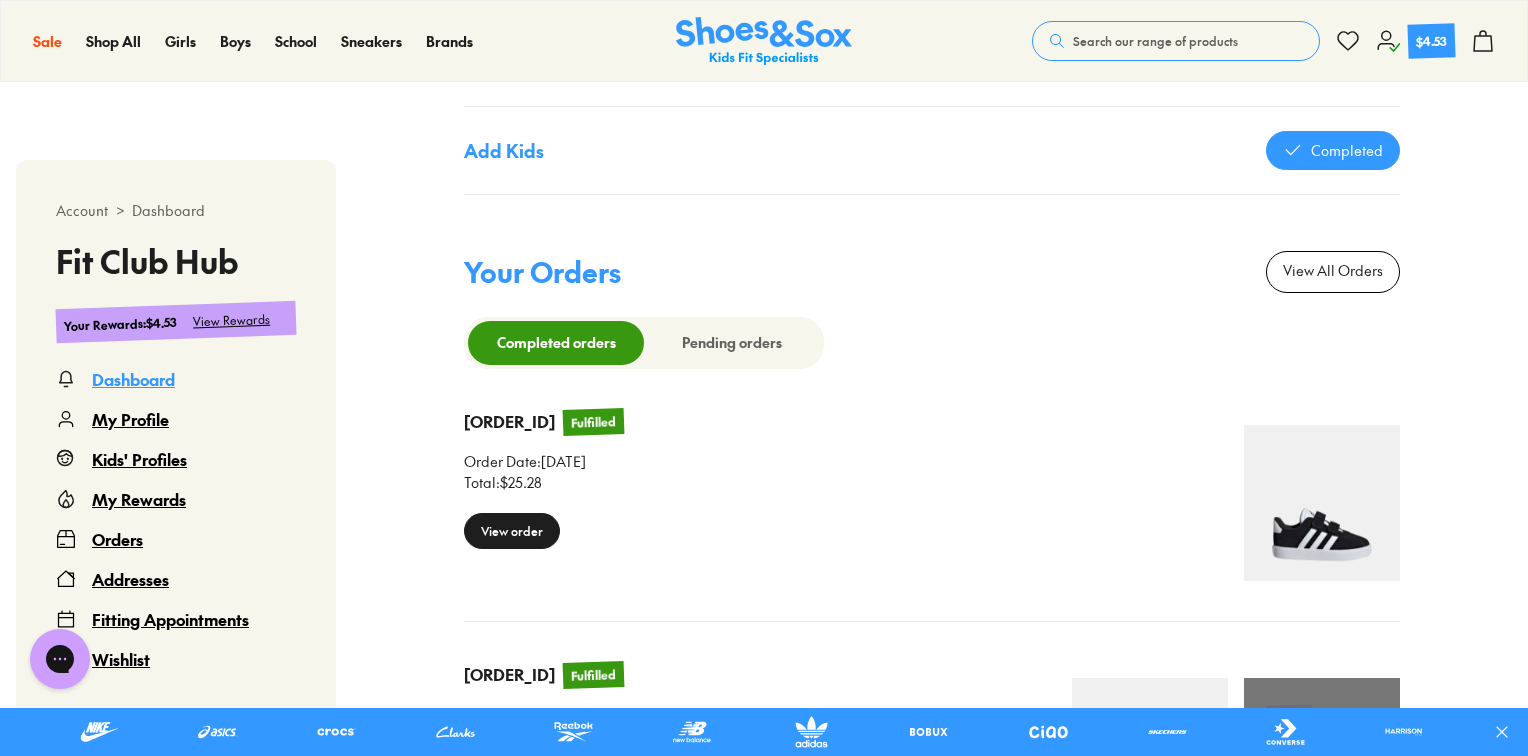click on "View order" at bounding box center (512, 531) 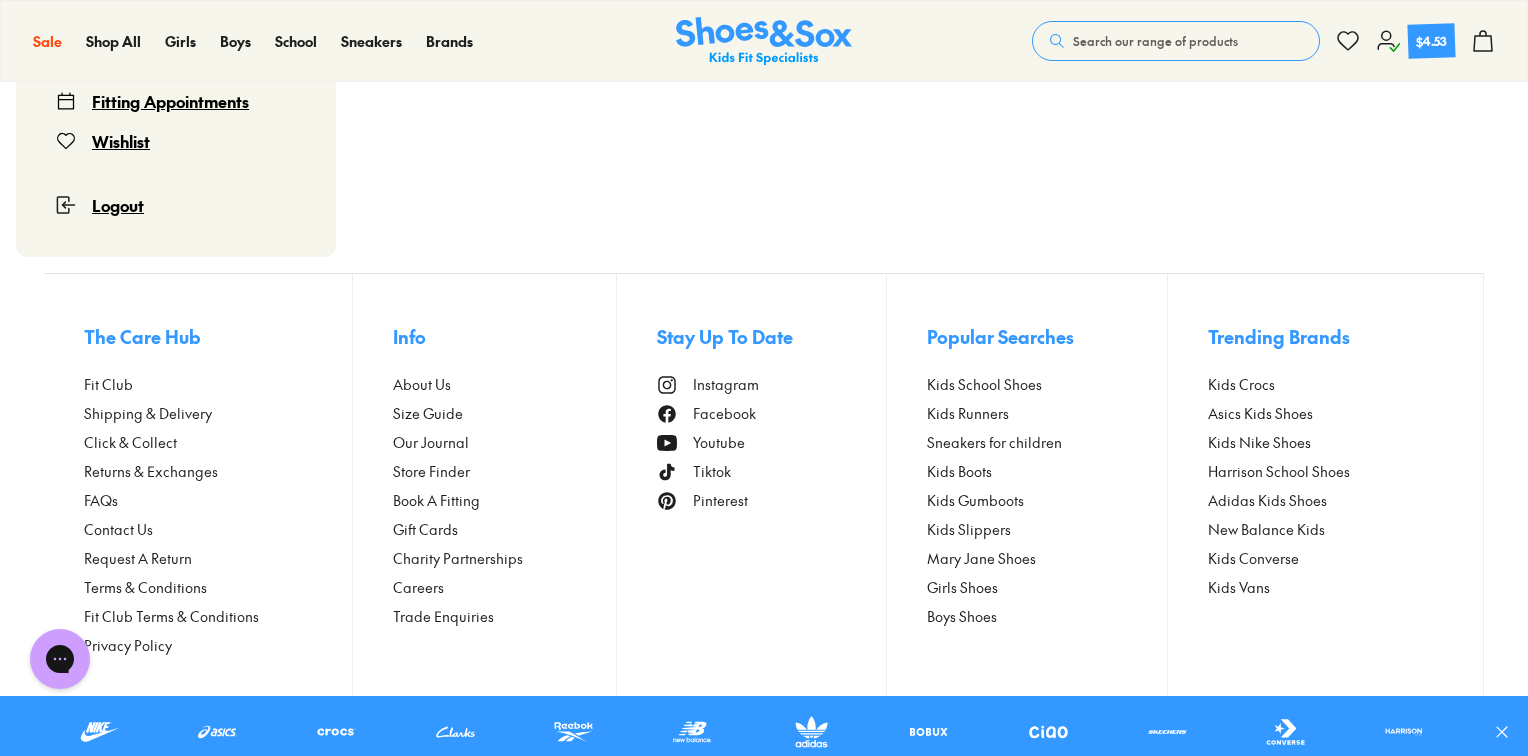 scroll, scrollTop: 122, scrollLeft: 0, axis: vertical 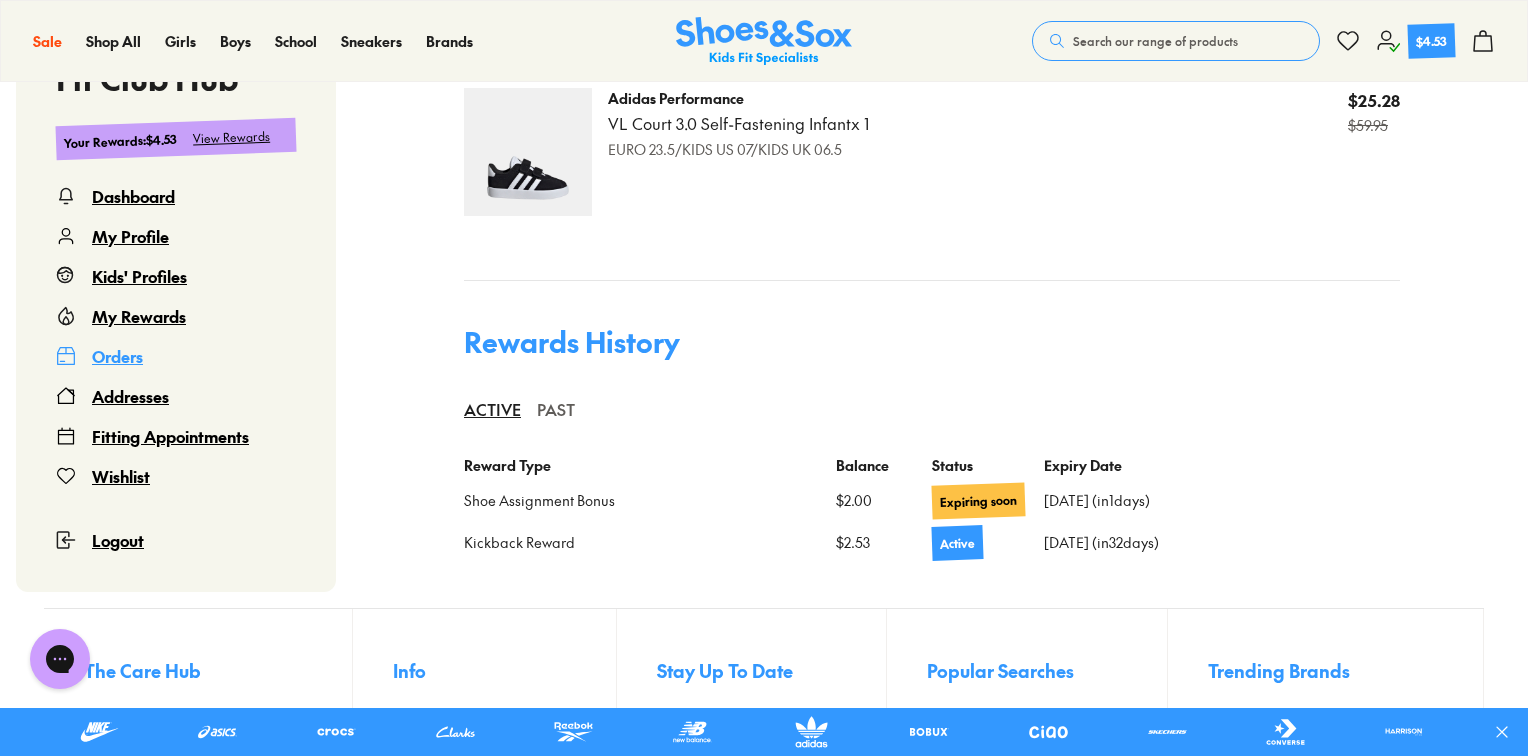 click on "PAST" at bounding box center (556, 409) 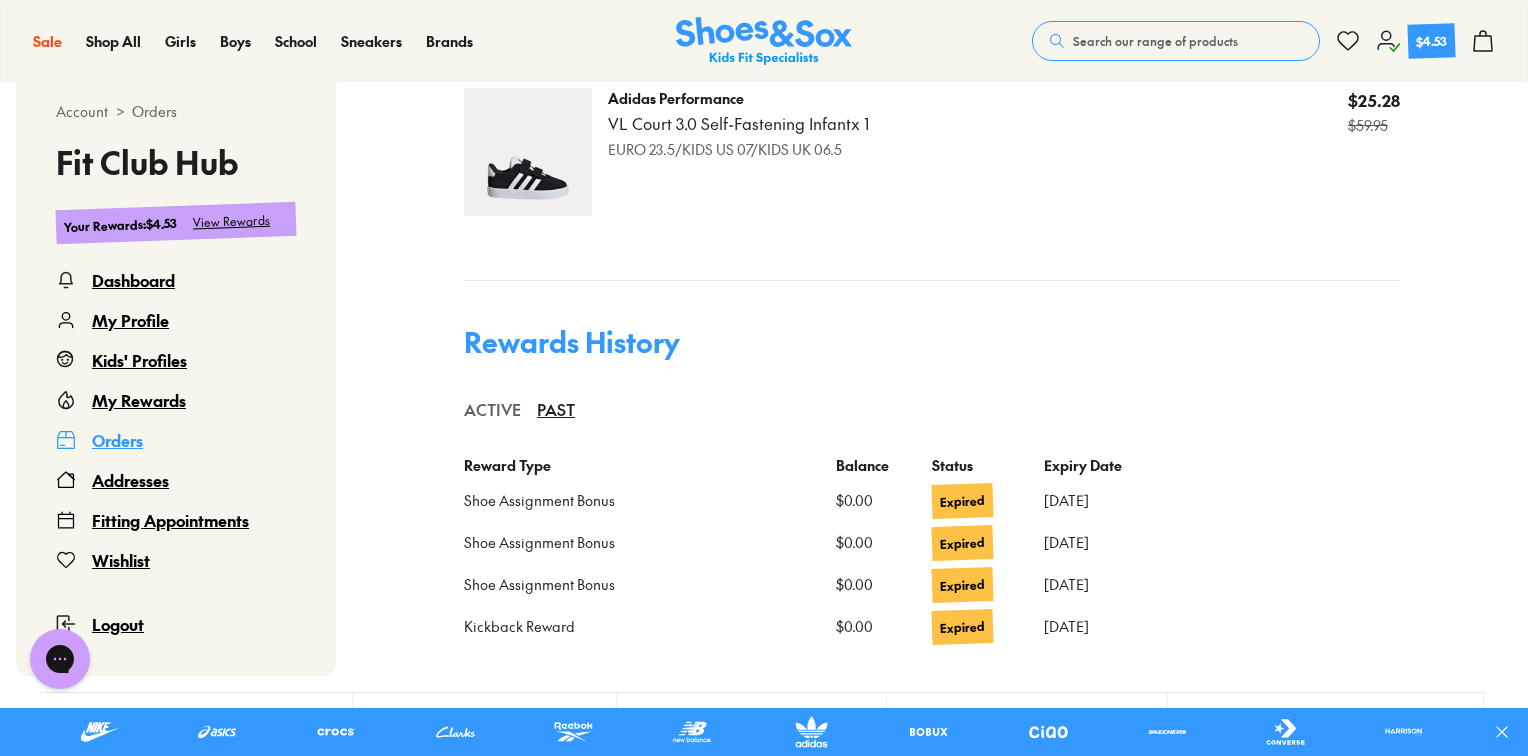 click on "ACTIVE" at bounding box center (492, 409) 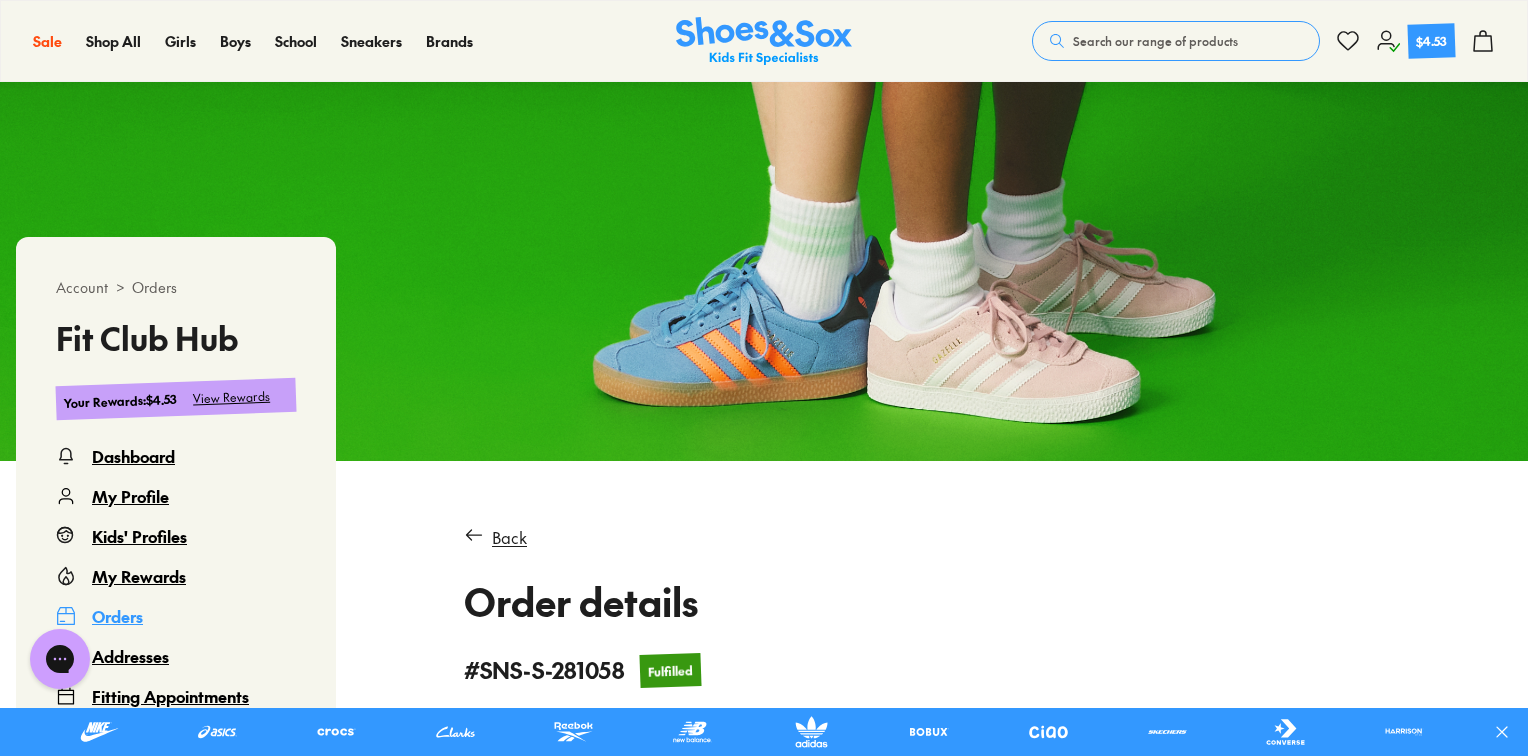 scroll, scrollTop: 36, scrollLeft: 0, axis: vertical 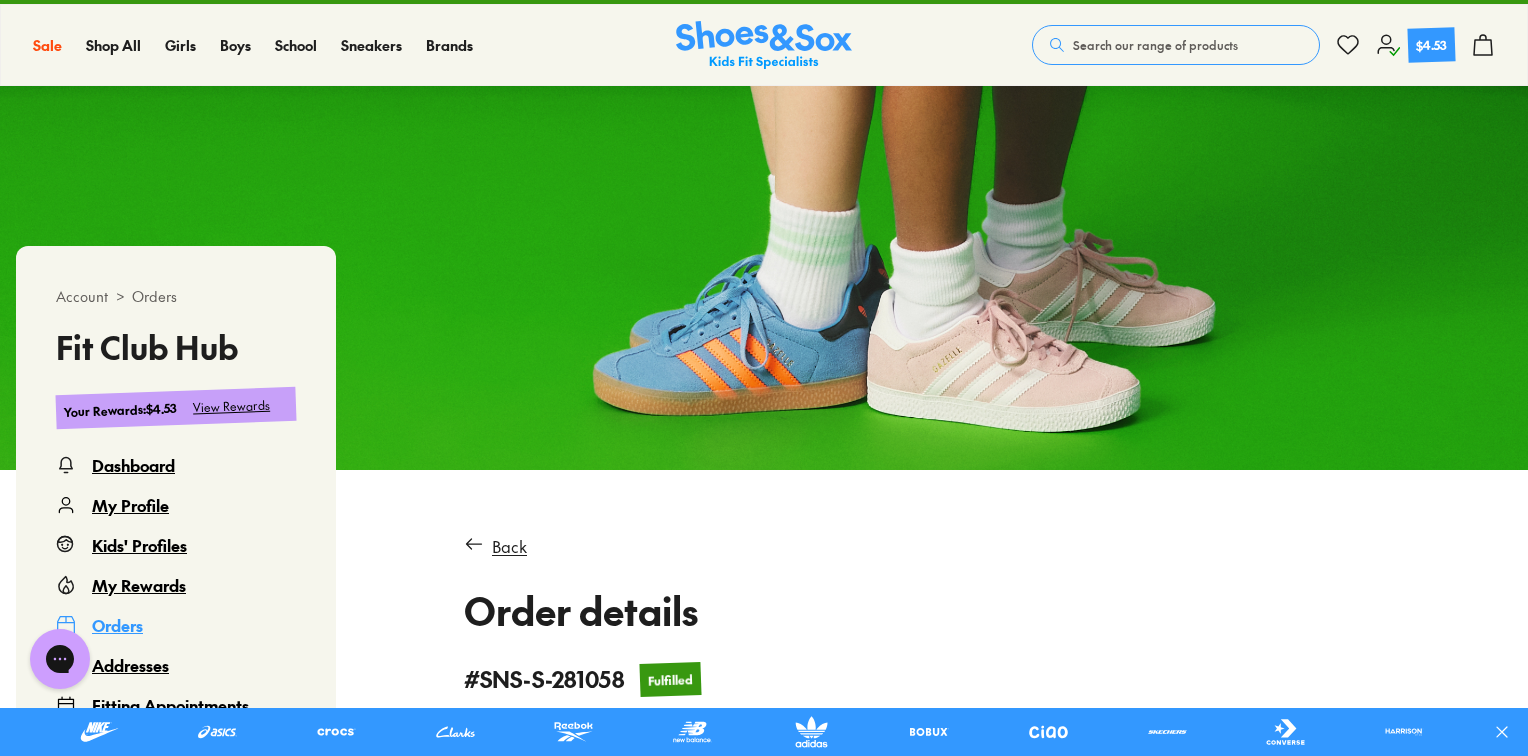 click on "View Rewards" at bounding box center (232, 406) 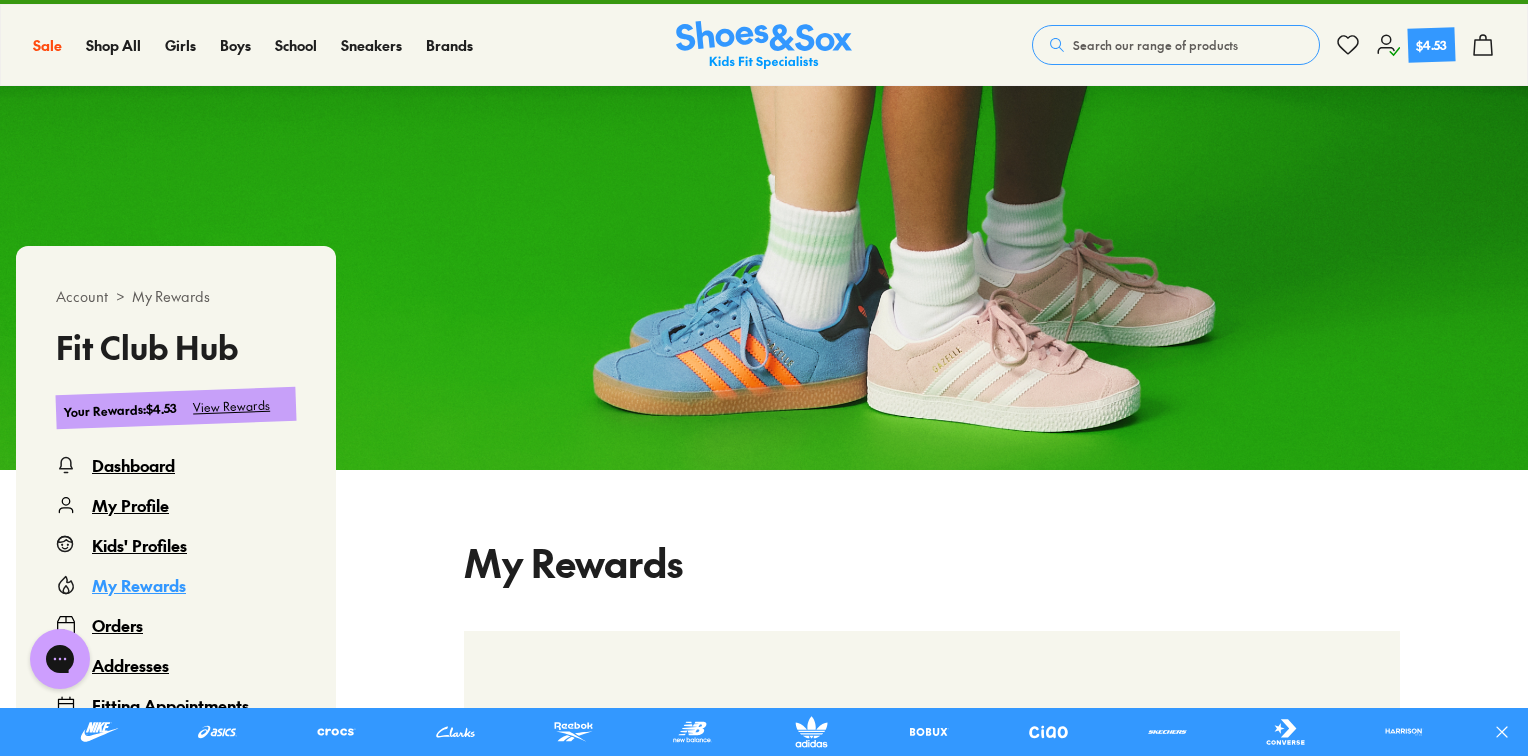 scroll, scrollTop: 122, scrollLeft: 0, axis: vertical 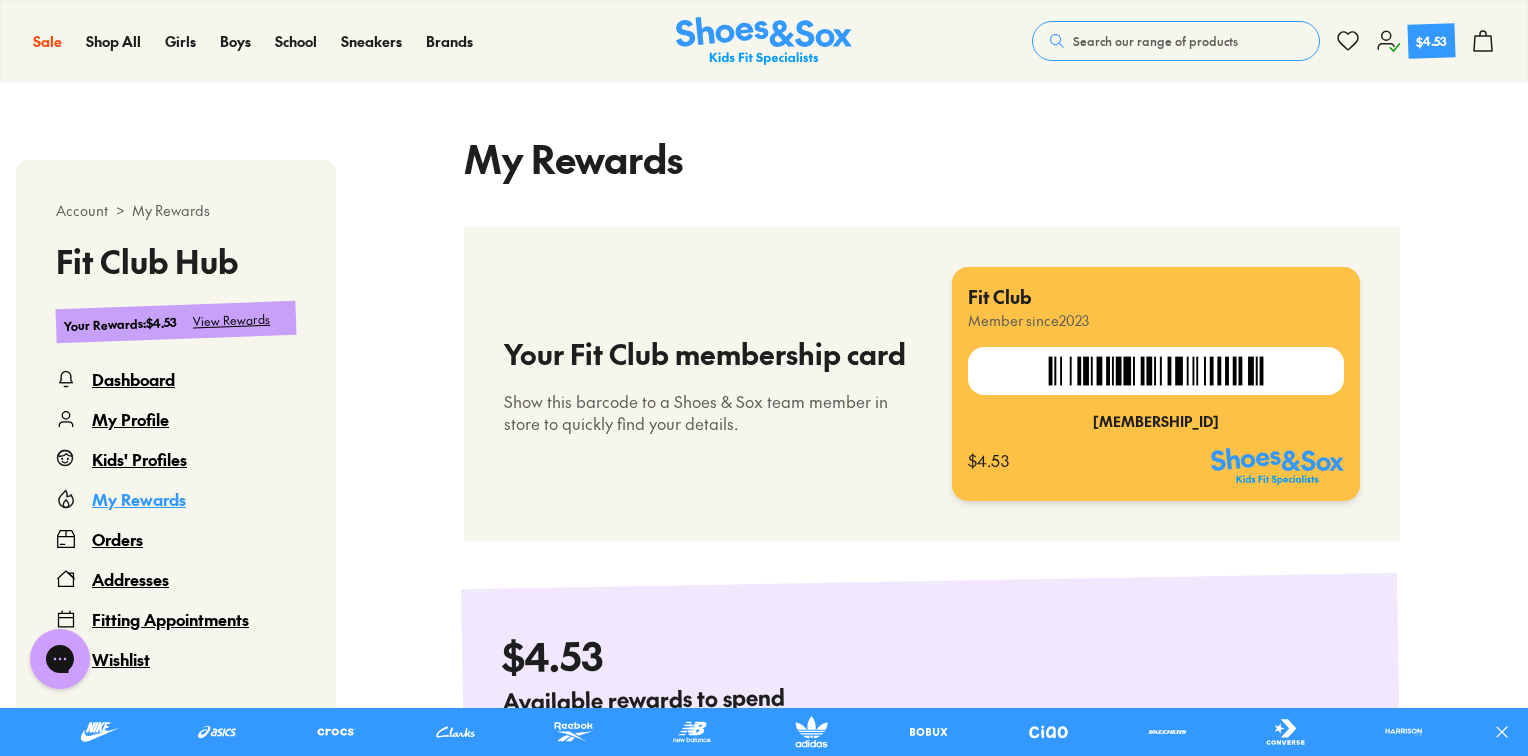 select 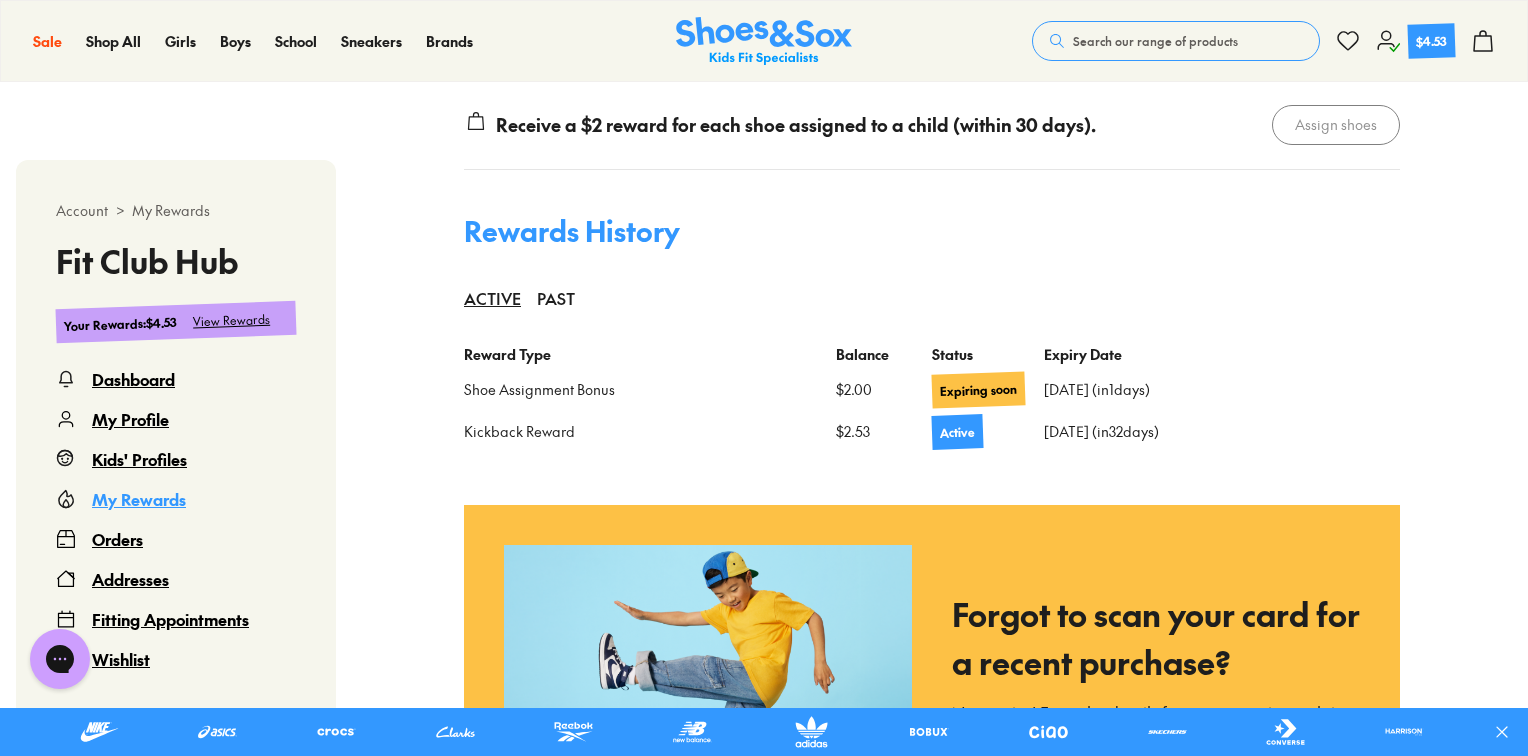 scroll, scrollTop: 1482, scrollLeft: 0, axis: vertical 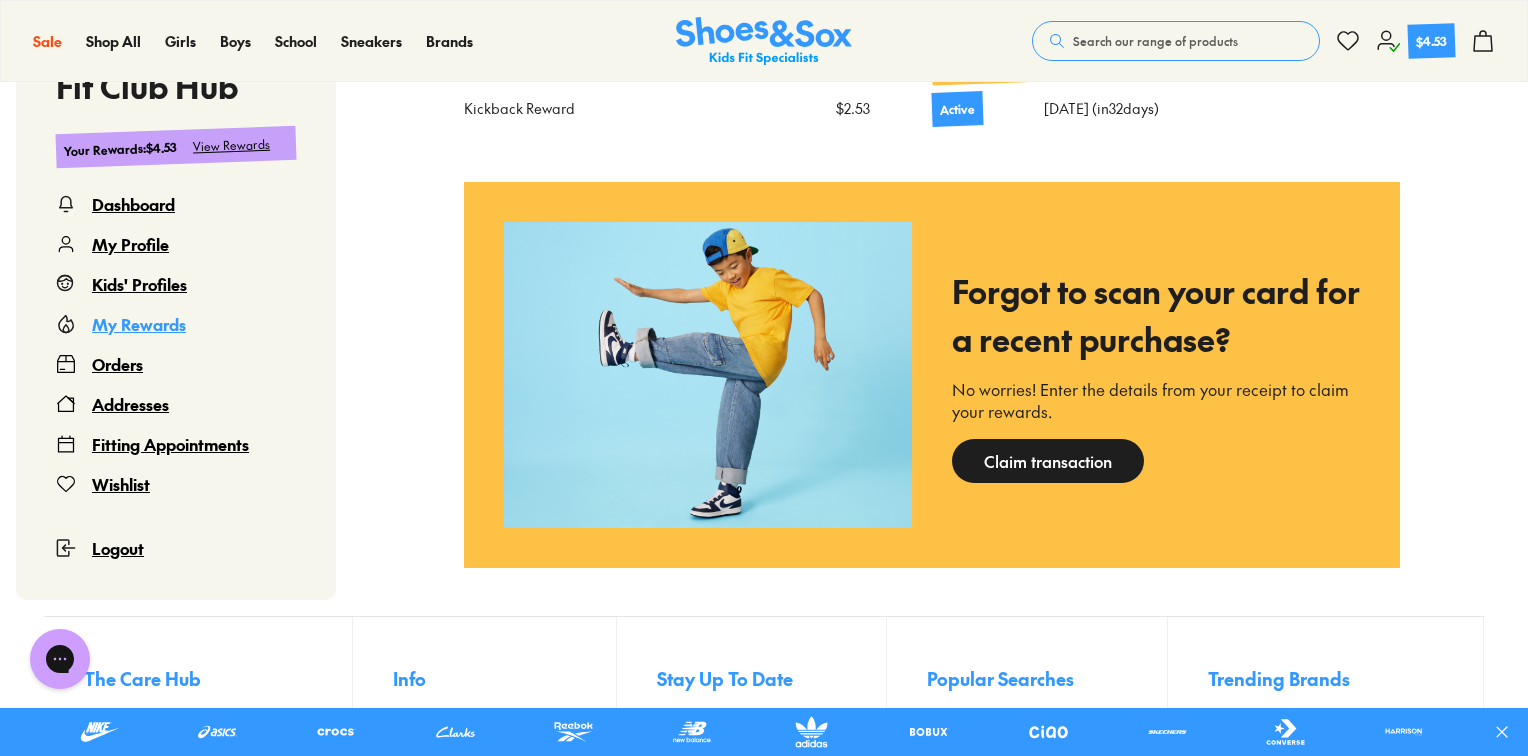 click 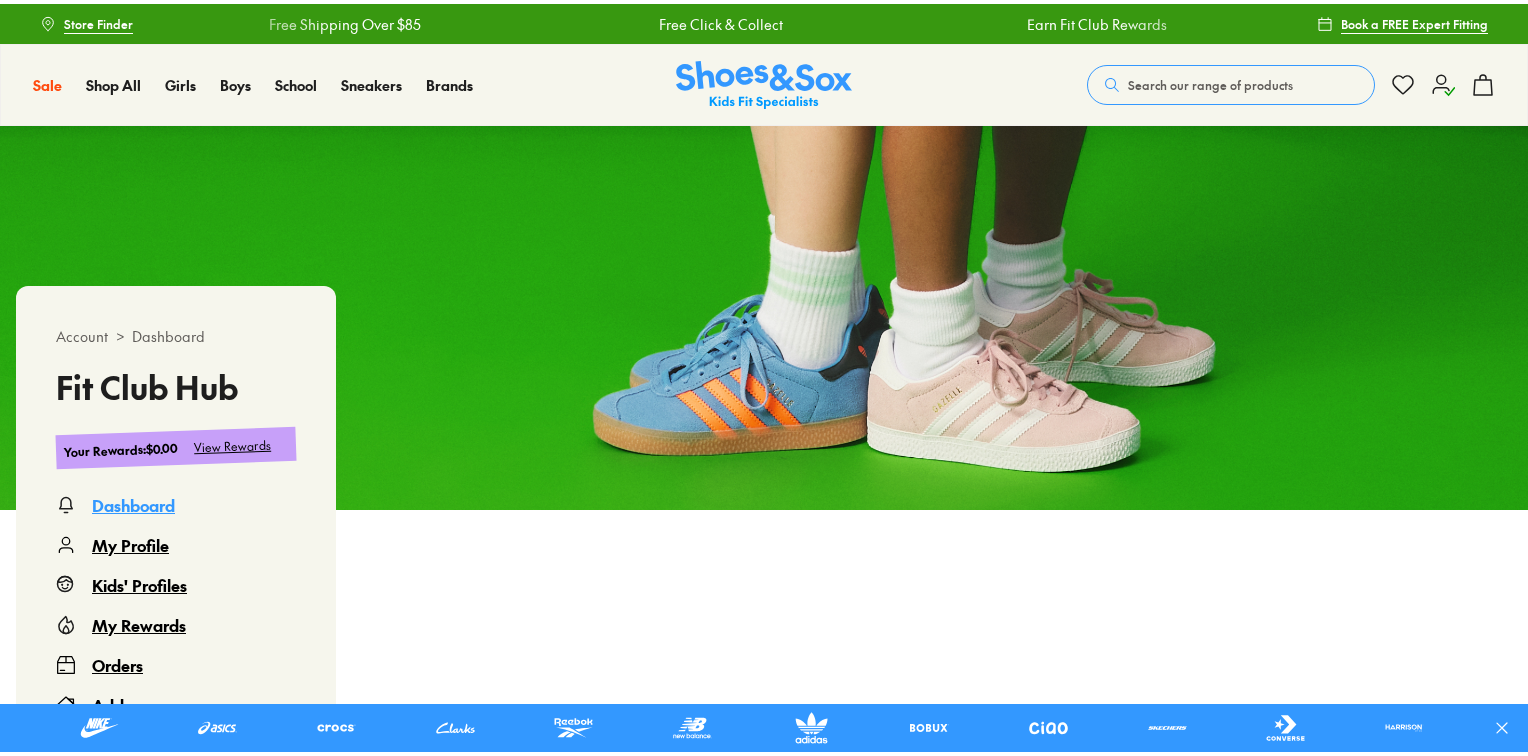 scroll, scrollTop: 0, scrollLeft: 0, axis: both 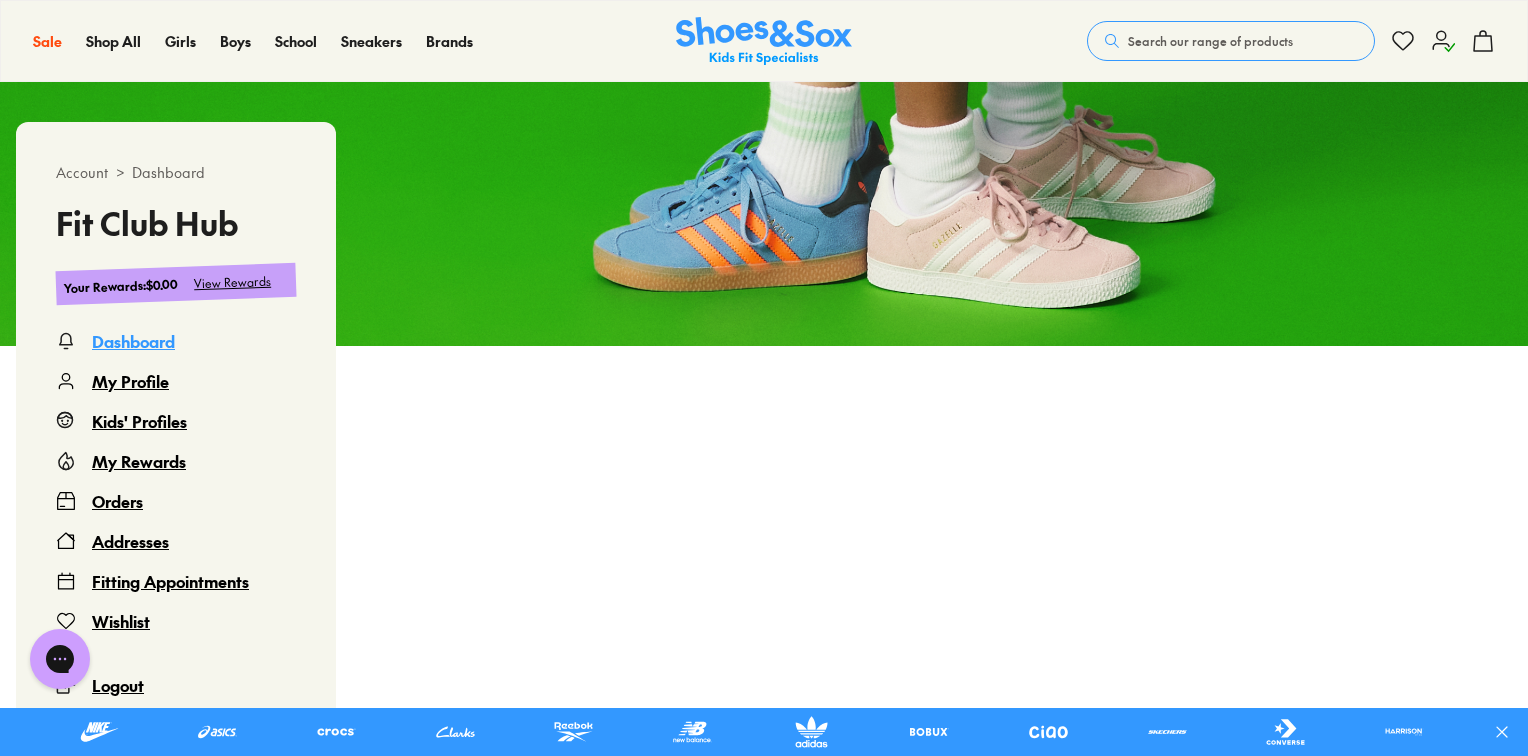 click on "Dashboard My Profile Kids' Profiles My Rewards Orders Addresses Fitting Appointments Wishlist Logout" at bounding box center (176, 513) 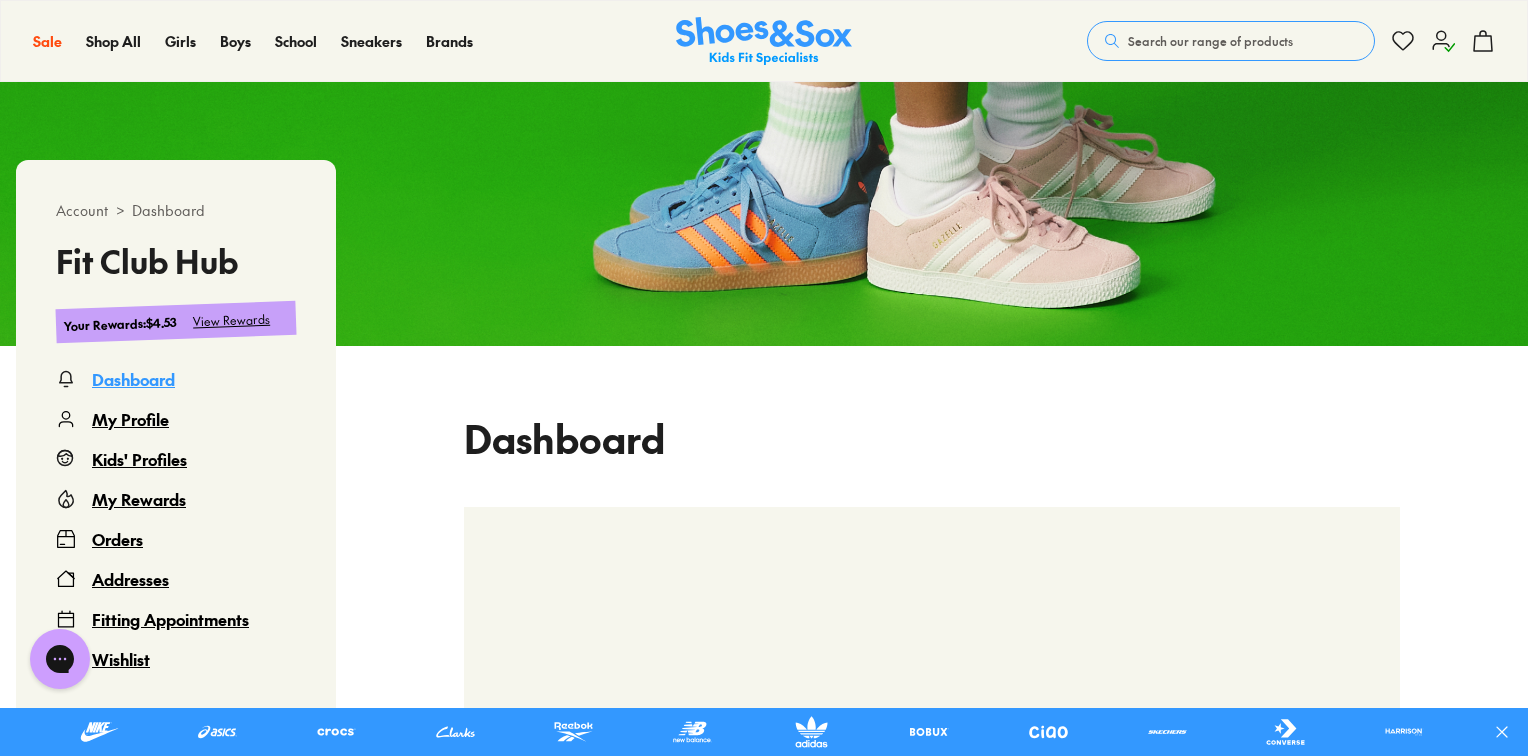 scroll, scrollTop: 0, scrollLeft: 0, axis: both 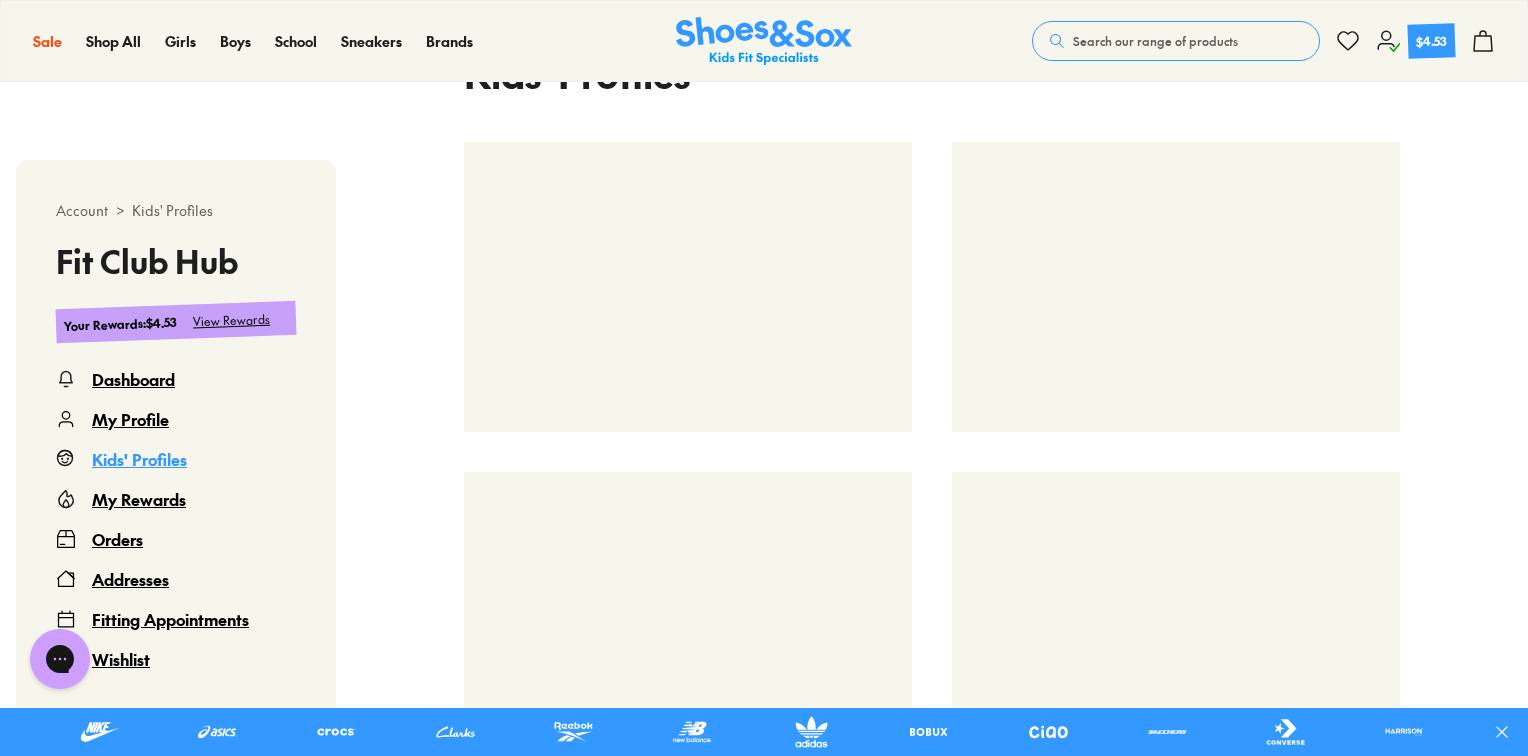 select 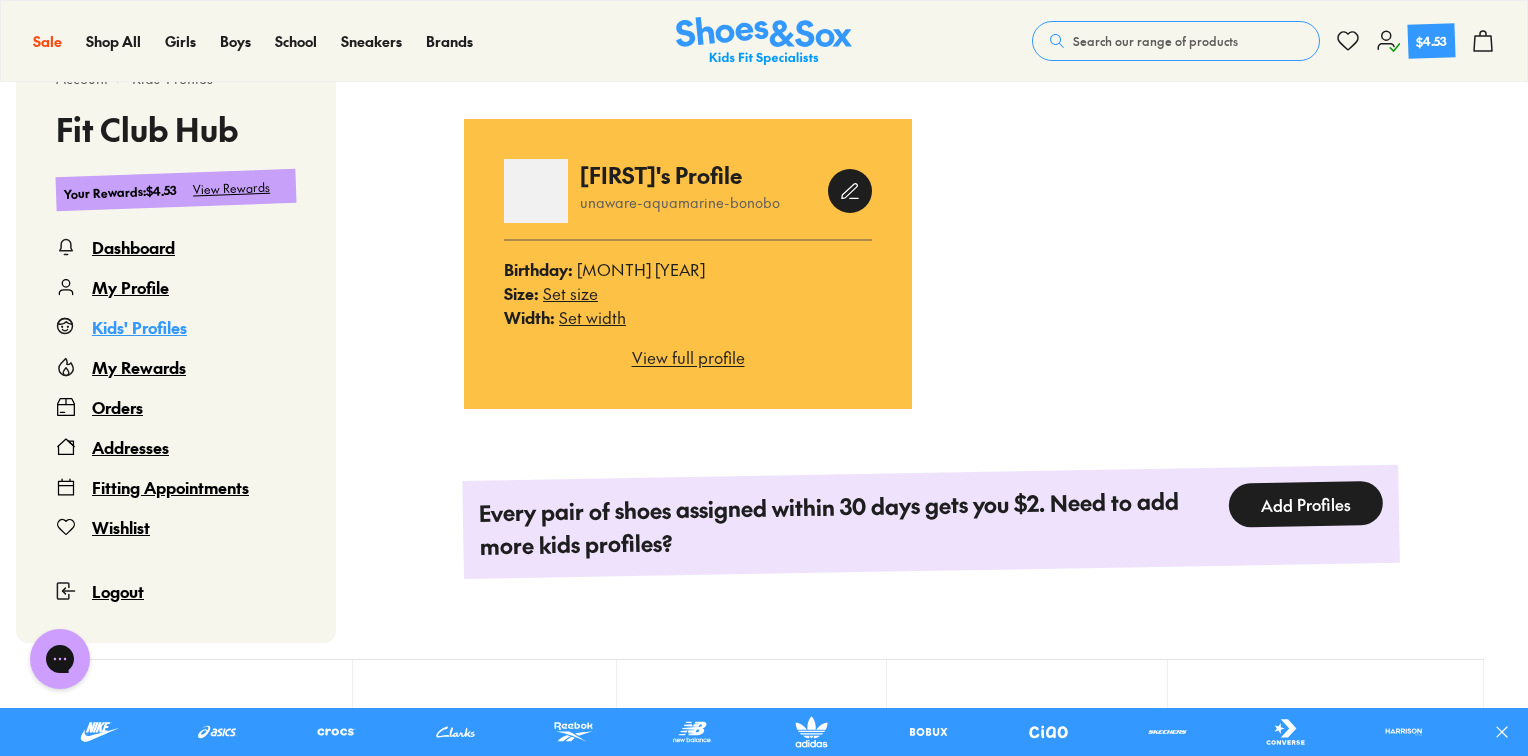 scroll, scrollTop: 554, scrollLeft: 0, axis: vertical 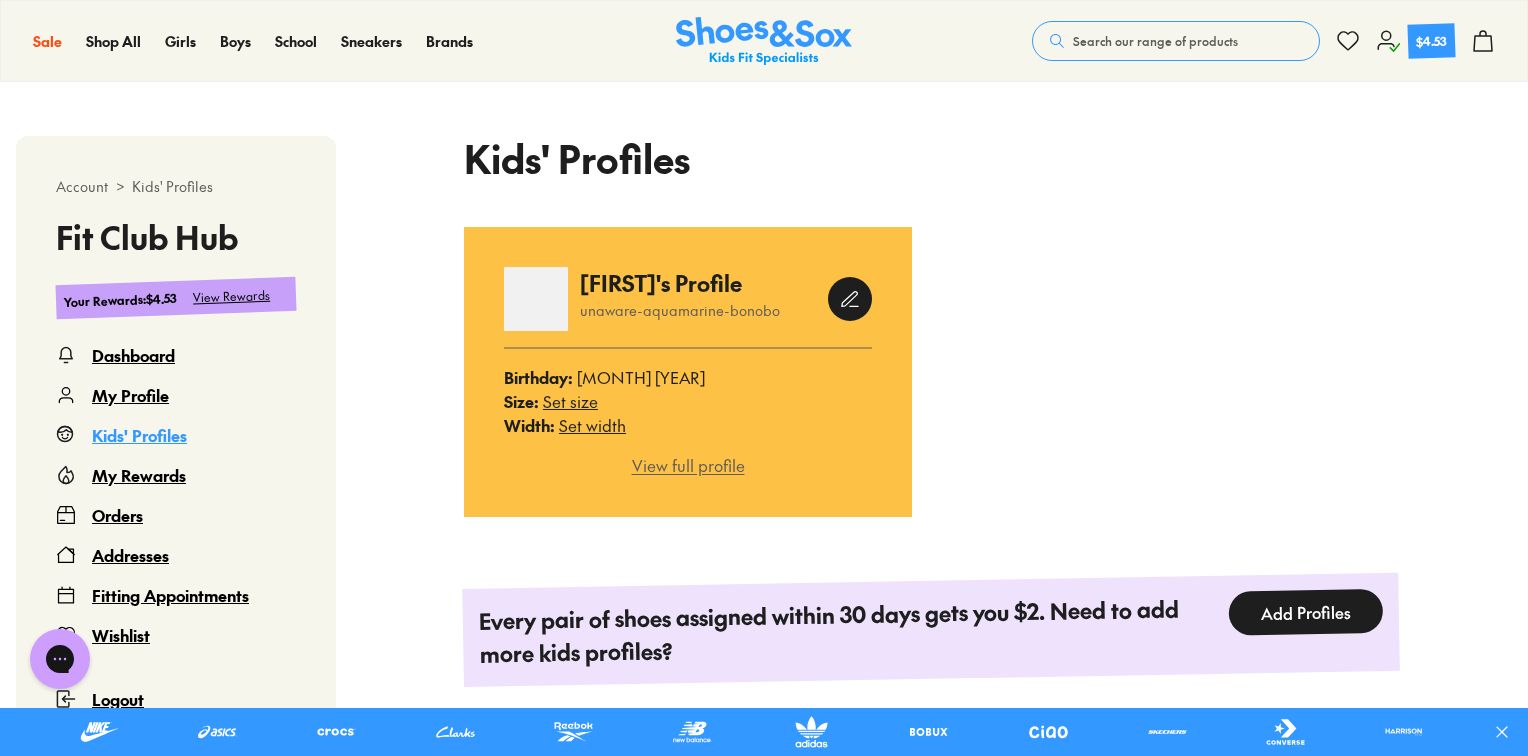 click on "View full profile" at bounding box center (688, 465) 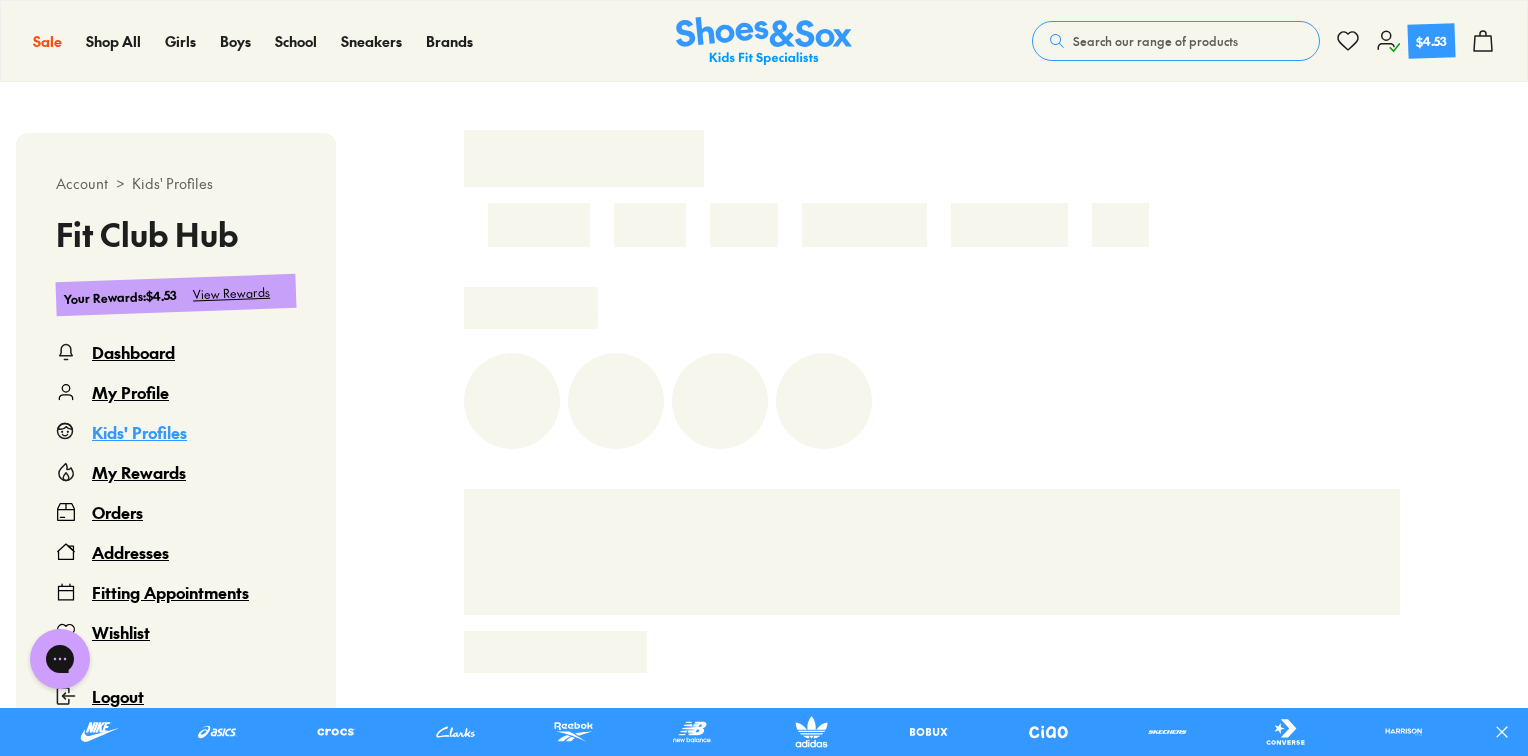 scroll, scrollTop: 122, scrollLeft: 0, axis: vertical 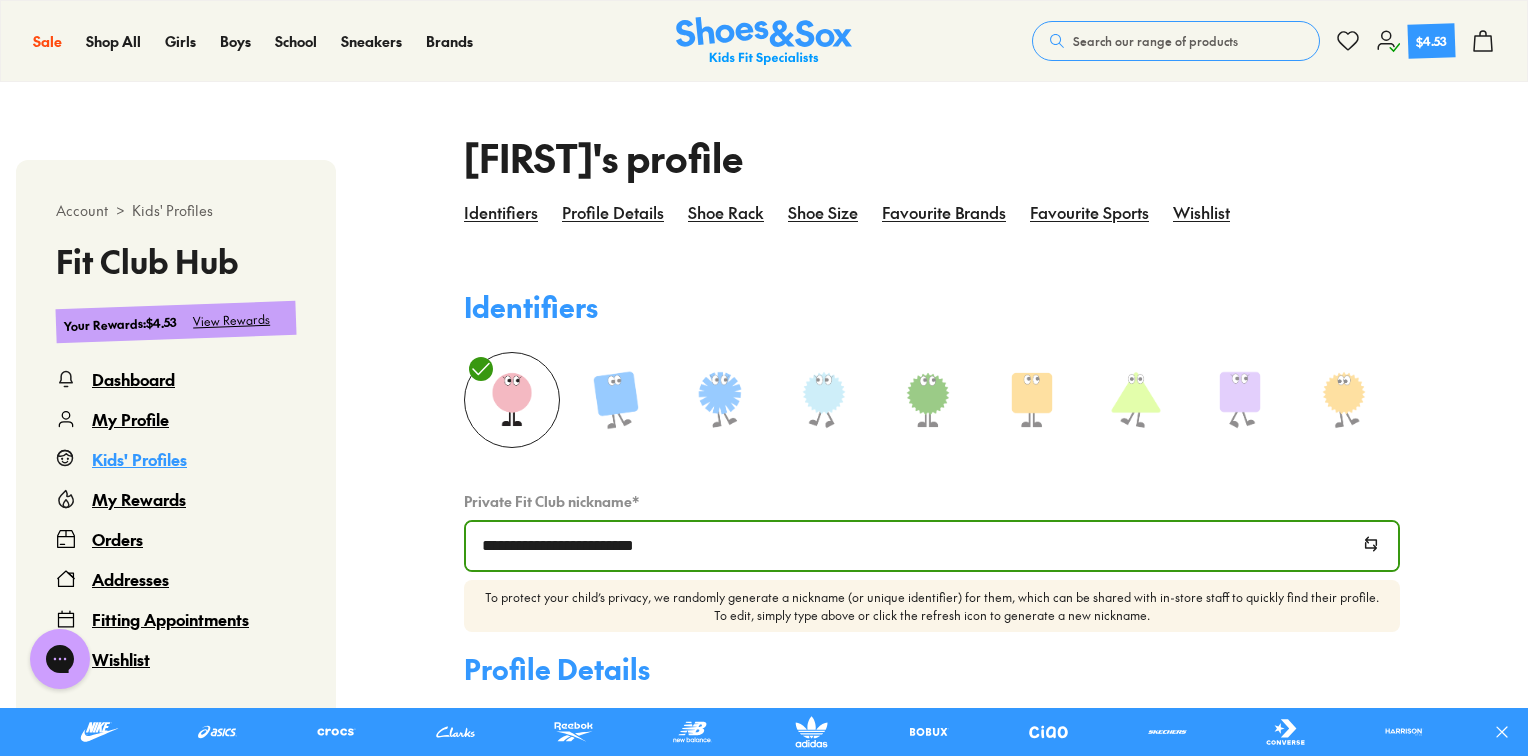 select 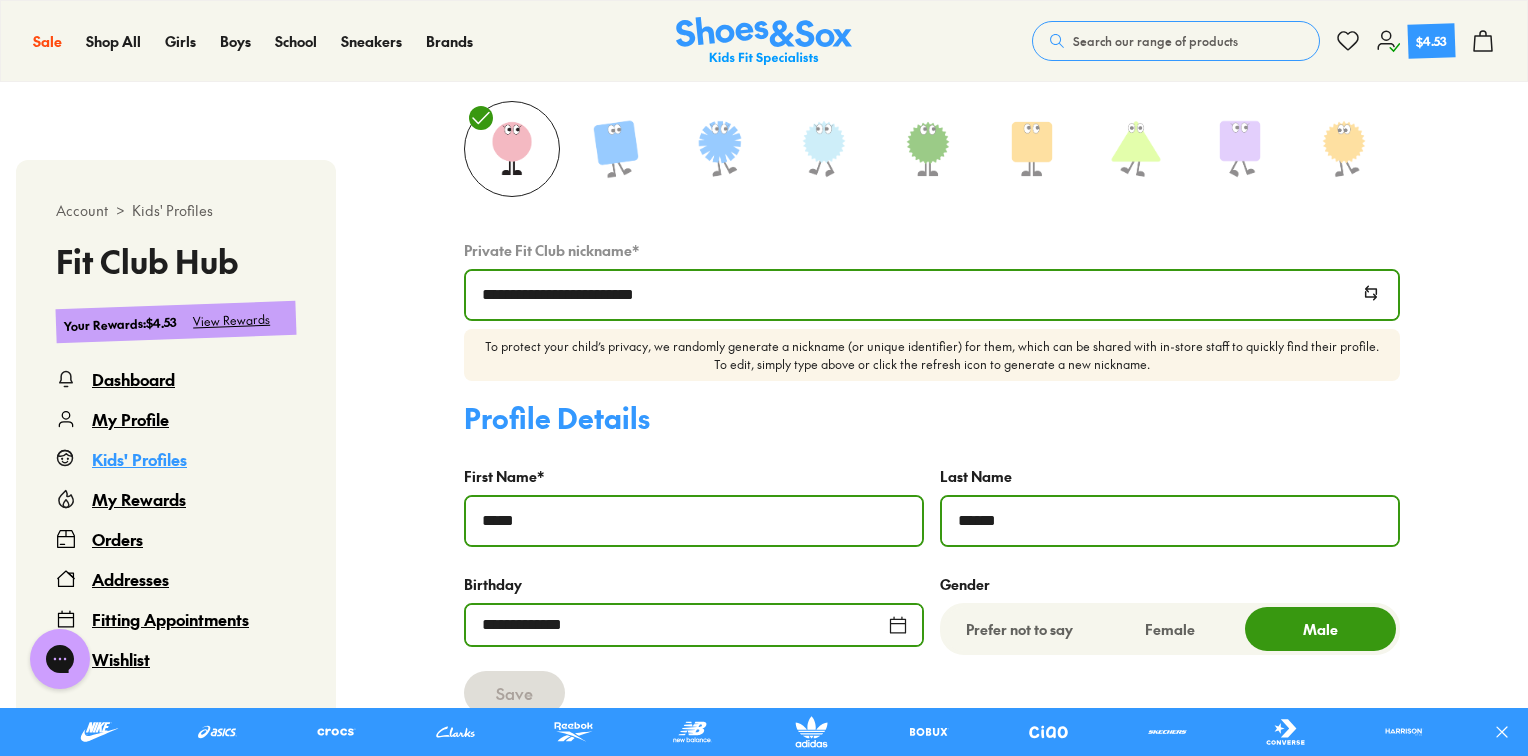 scroll, scrollTop: 712, scrollLeft: 0, axis: vertical 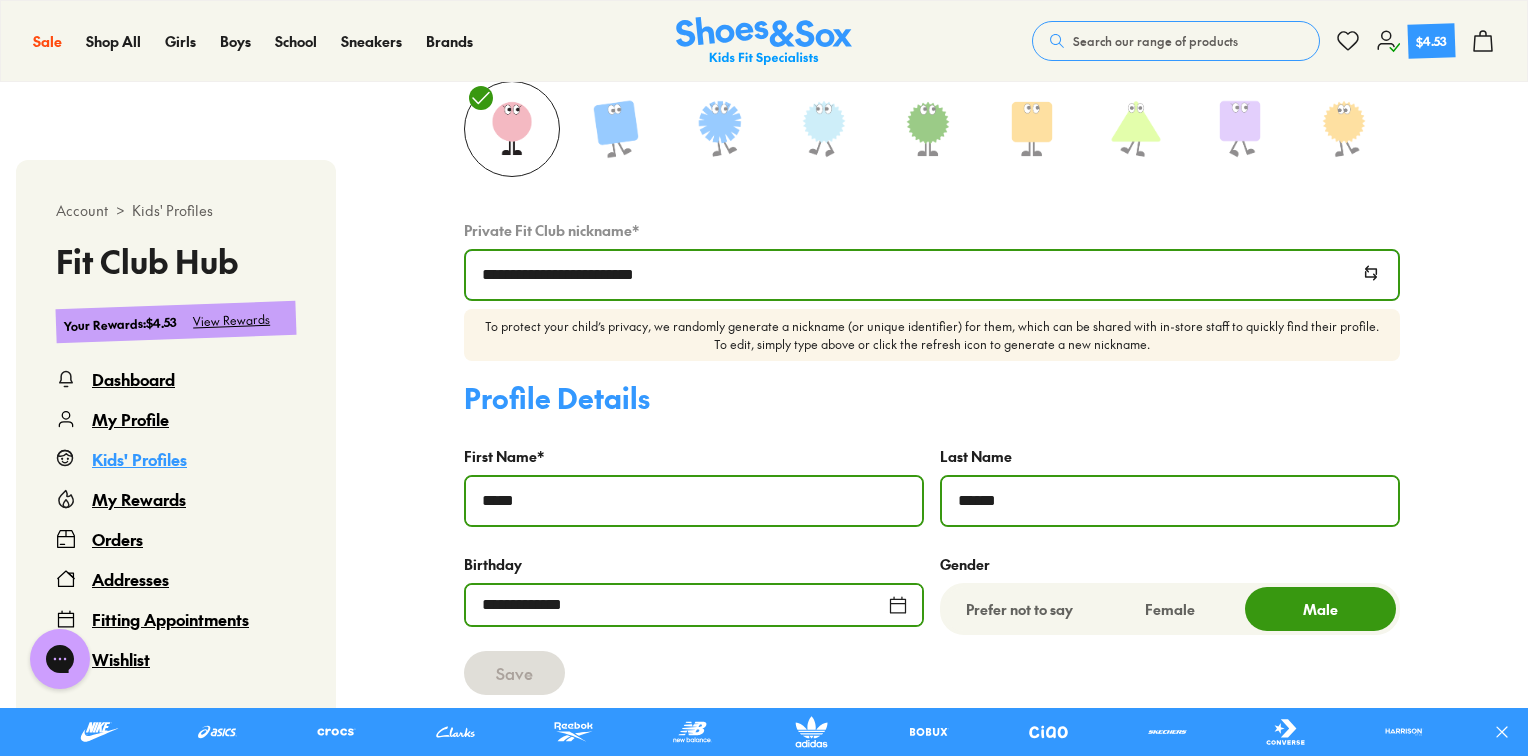 drag, startPoint x: 748, startPoint y: 281, endPoint x: 547, endPoint y: 291, distance: 201.2486 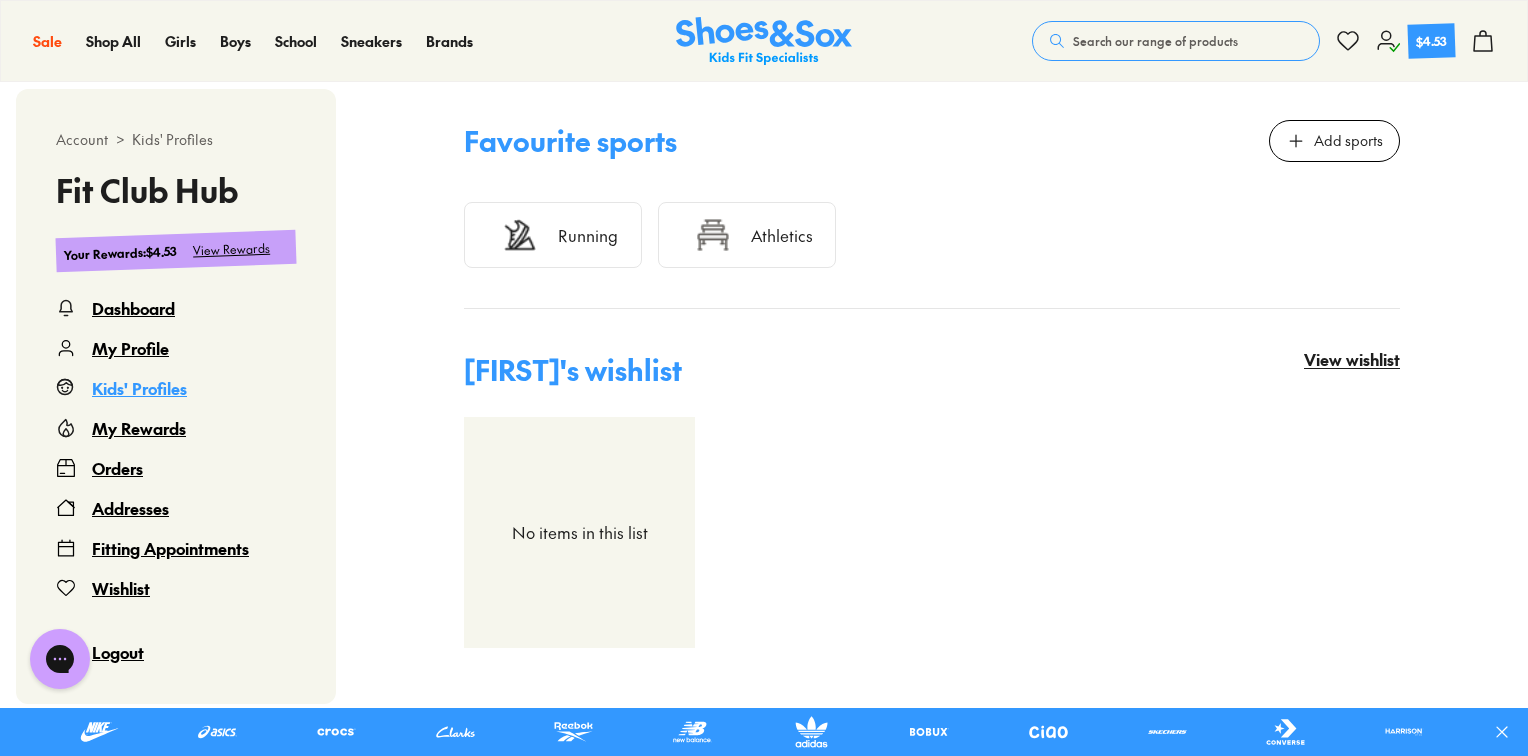 scroll, scrollTop: 2392, scrollLeft: 0, axis: vertical 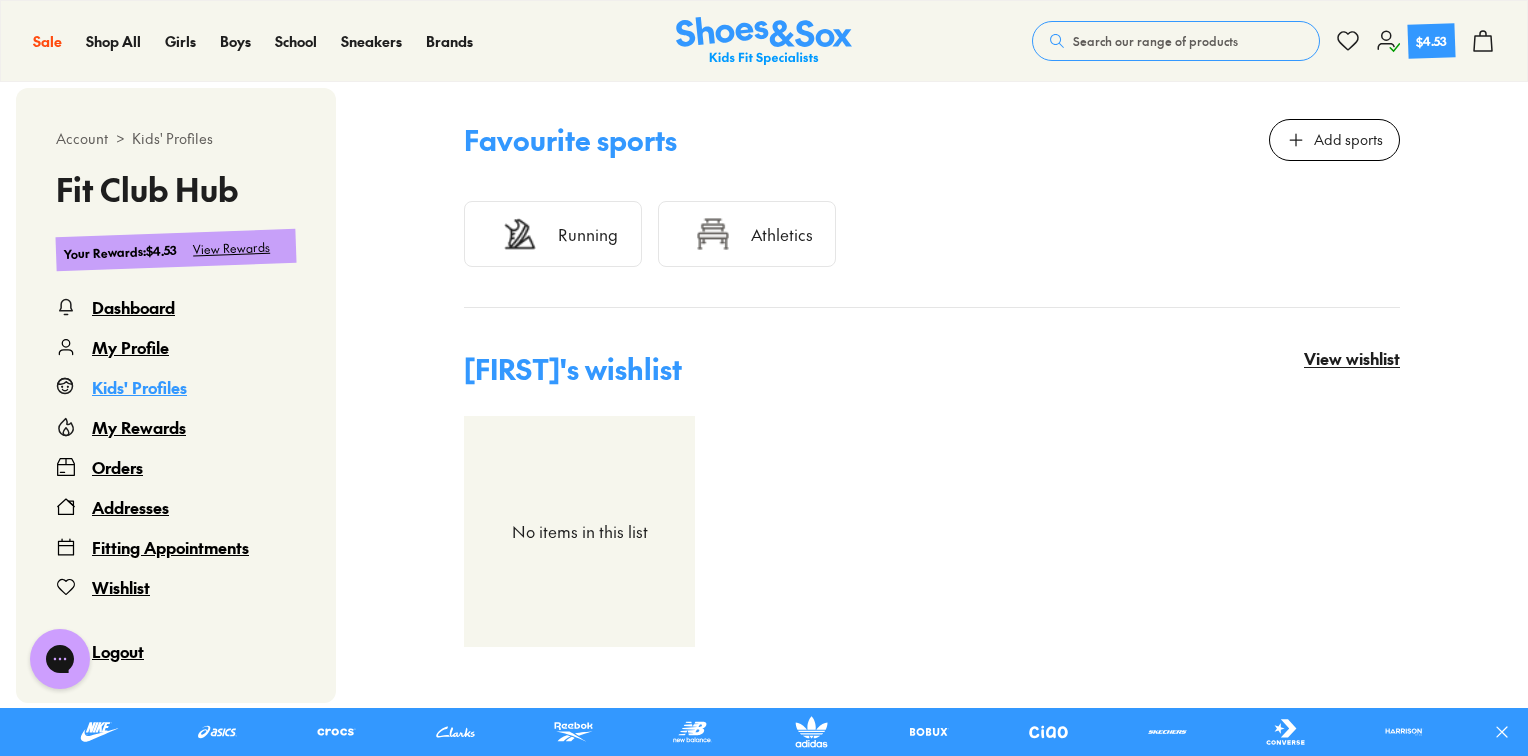 drag, startPoint x: 1528, startPoint y: 560, endPoint x: 1531, endPoint y: 612, distance: 52.086468 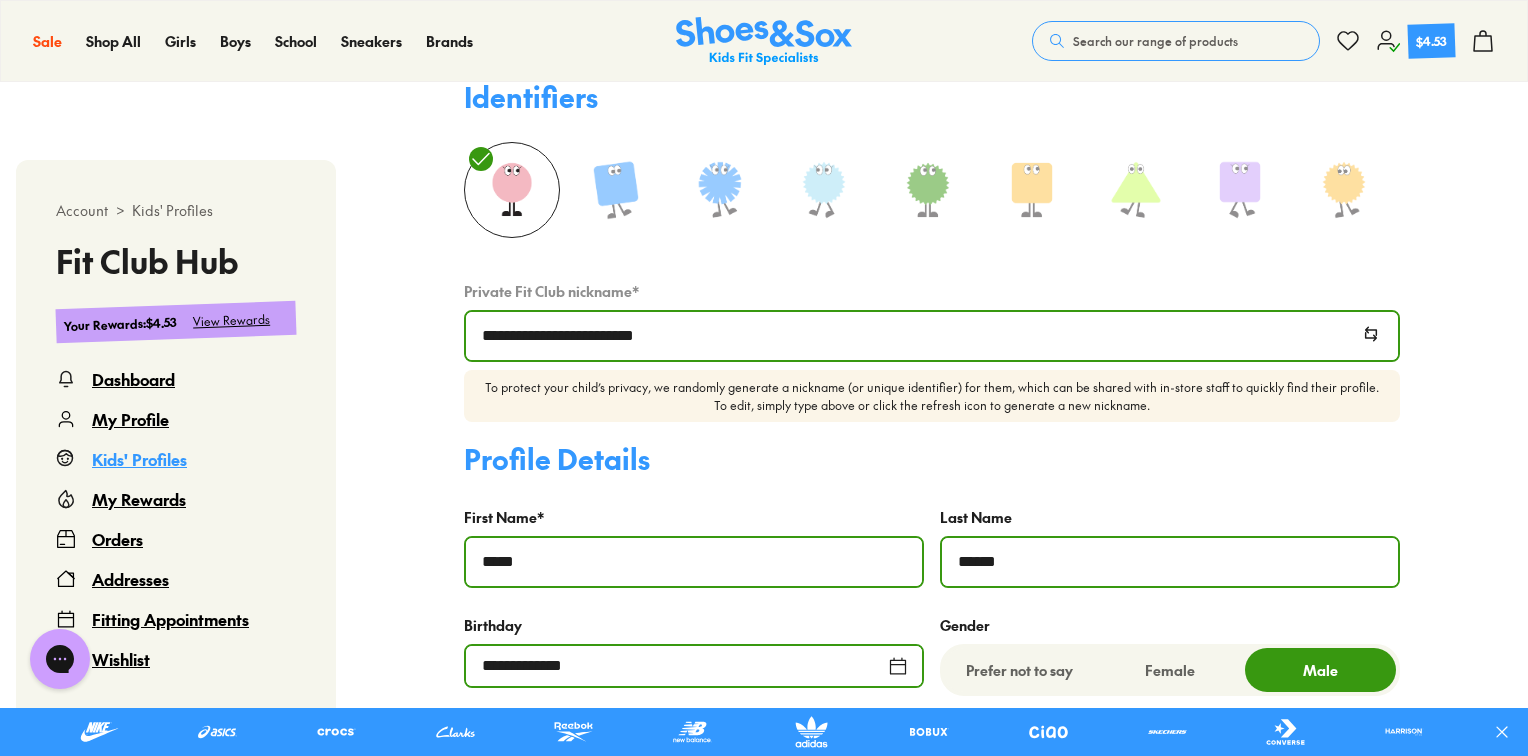 scroll, scrollTop: 575, scrollLeft: 0, axis: vertical 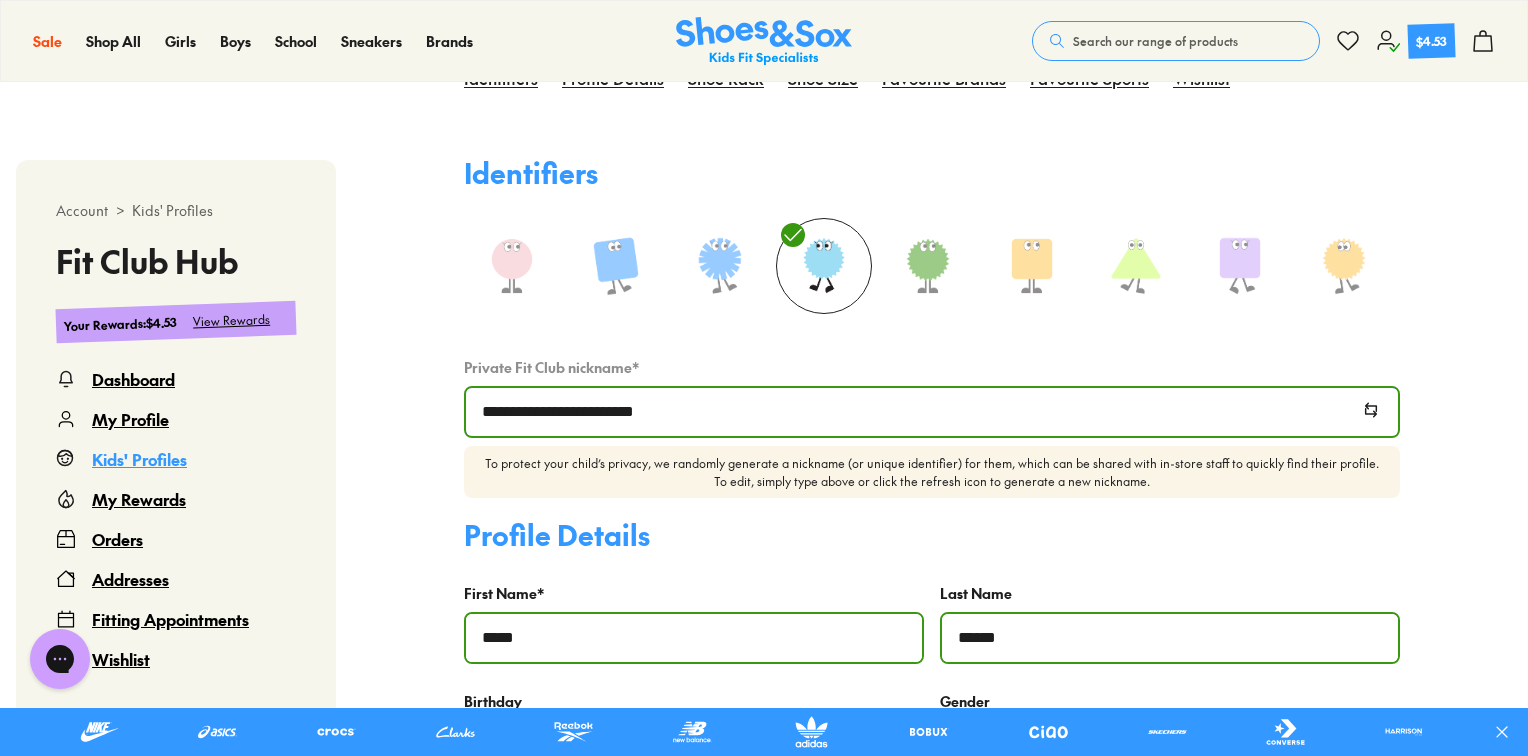 drag, startPoint x: 779, startPoint y: 432, endPoint x: 437, endPoint y: 449, distance: 342.42224 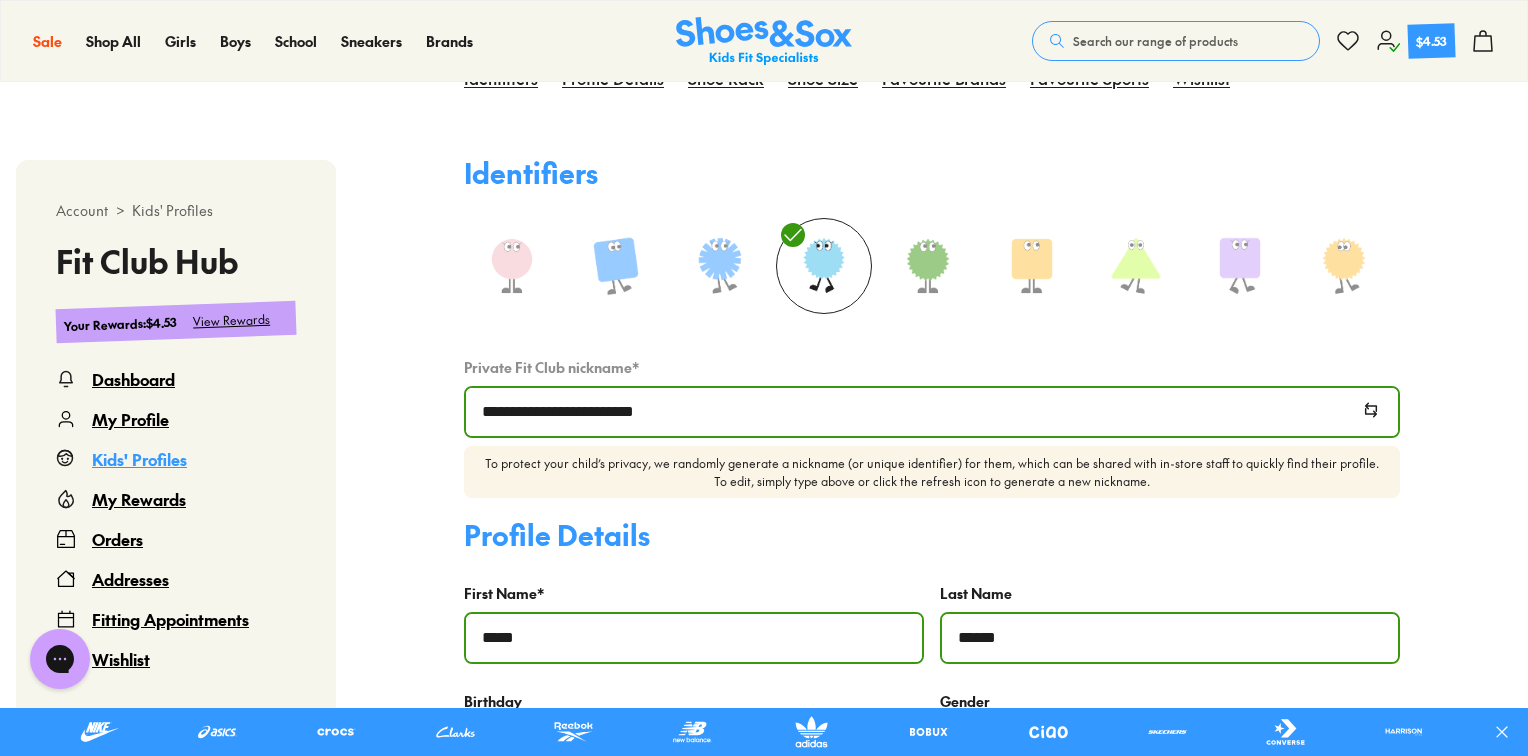 click on "Profile Details" at bounding box center [932, 535] 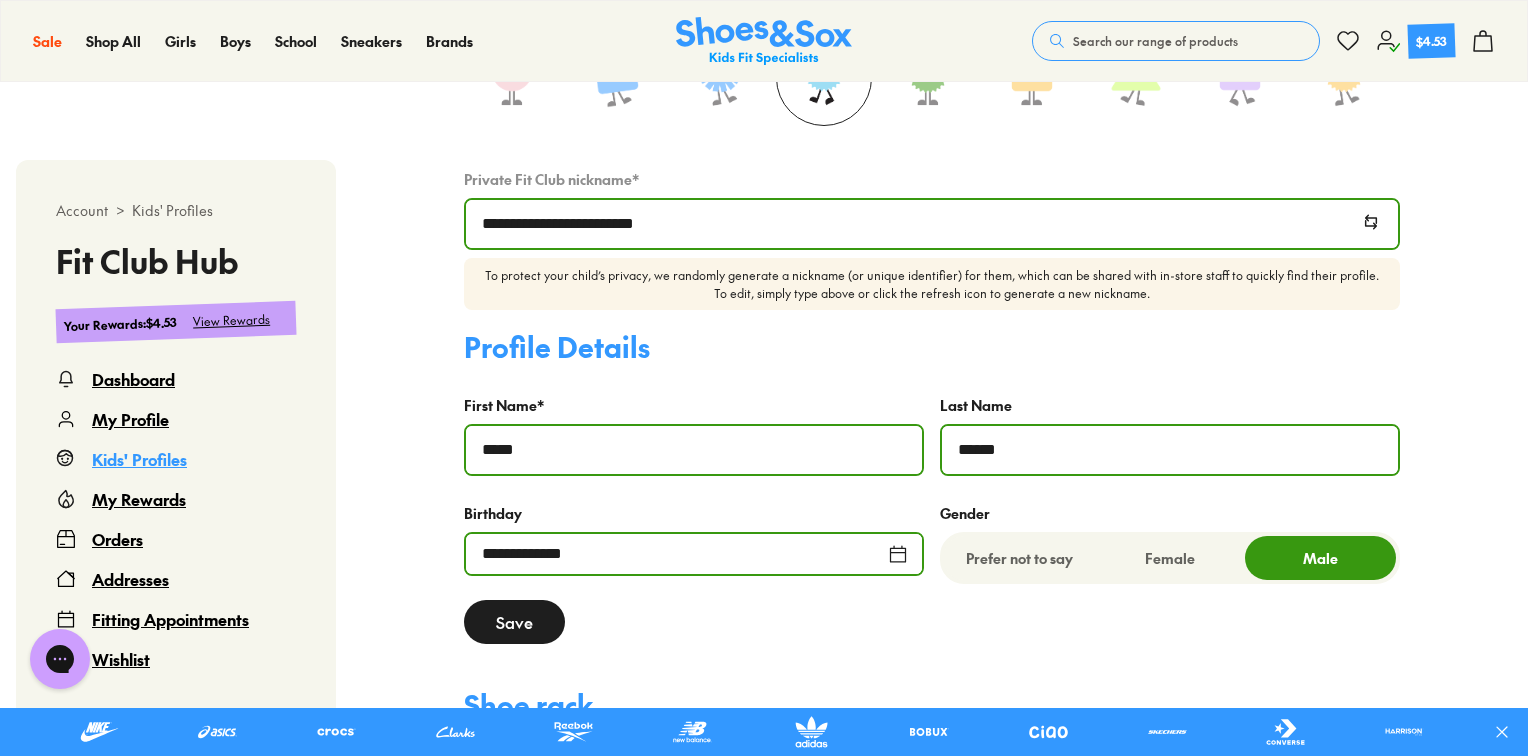 scroll, scrollTop: 735, scrollLeft: 0, axis: vertical 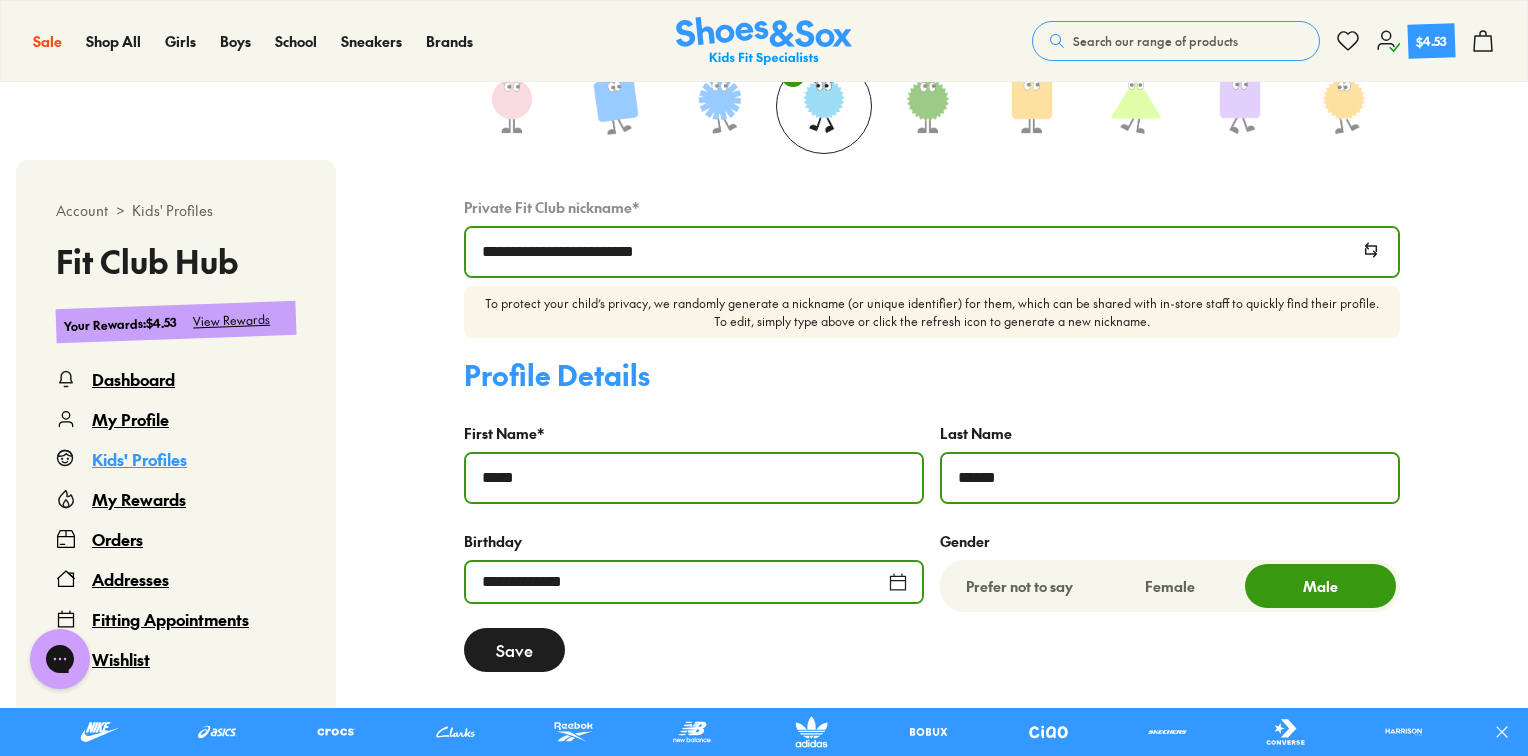 click 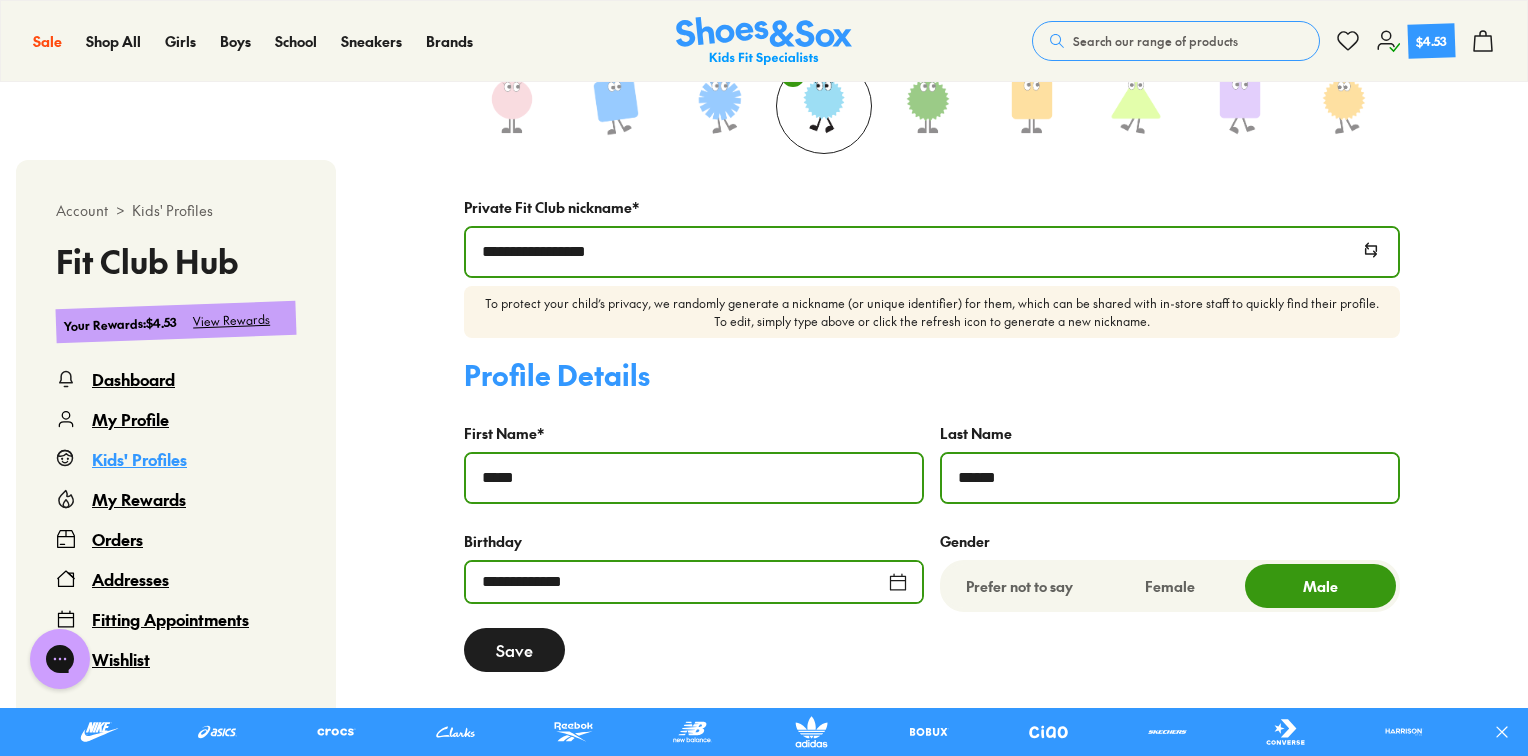 click 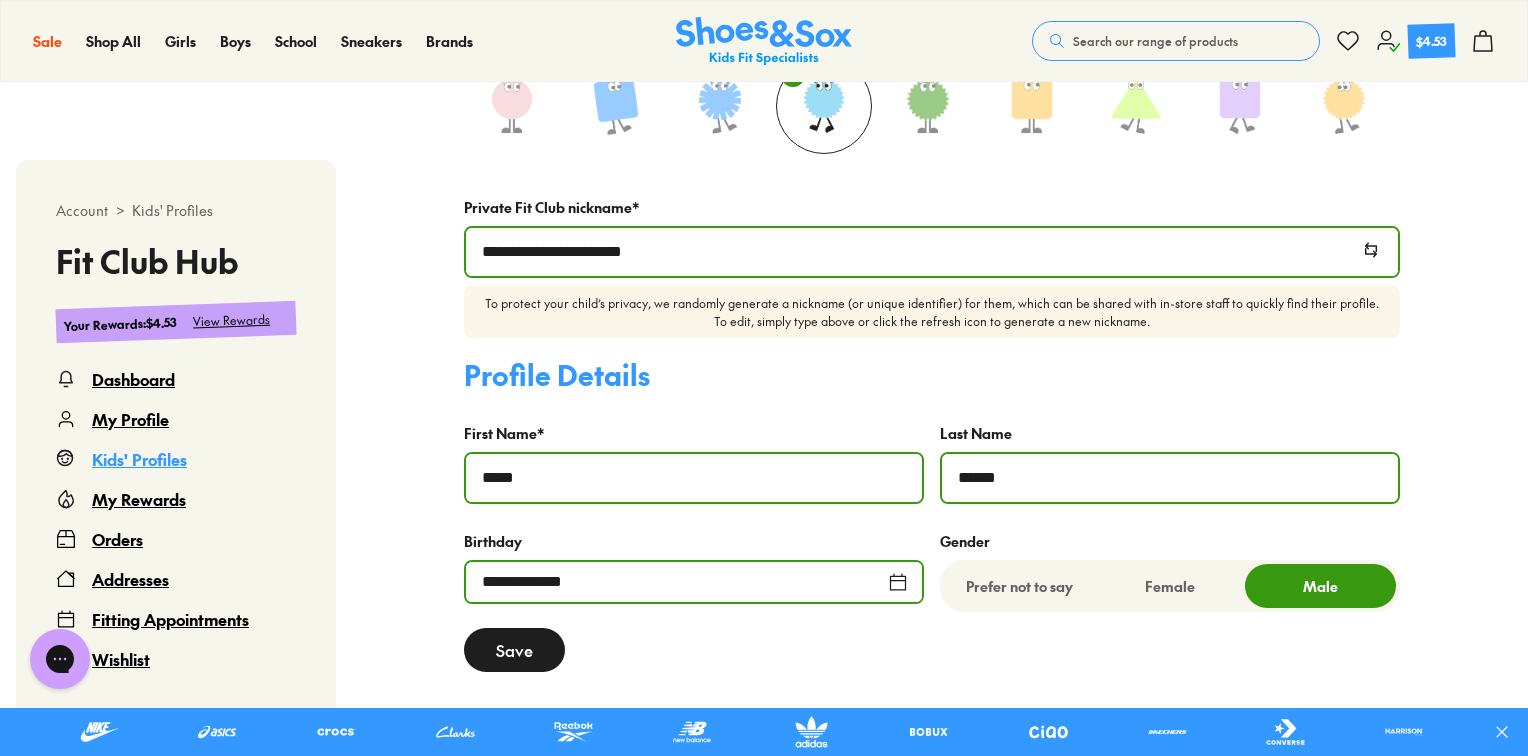 click 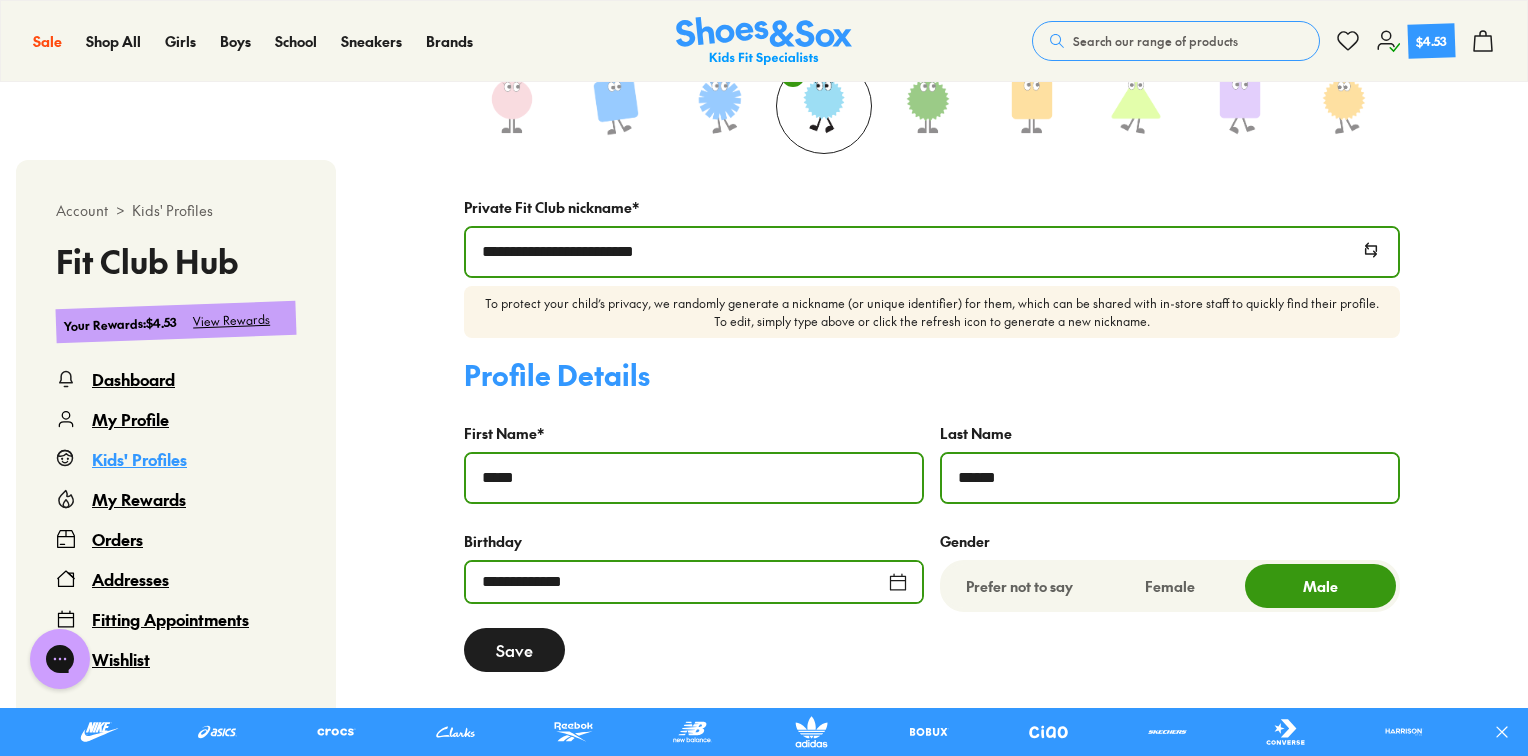 click 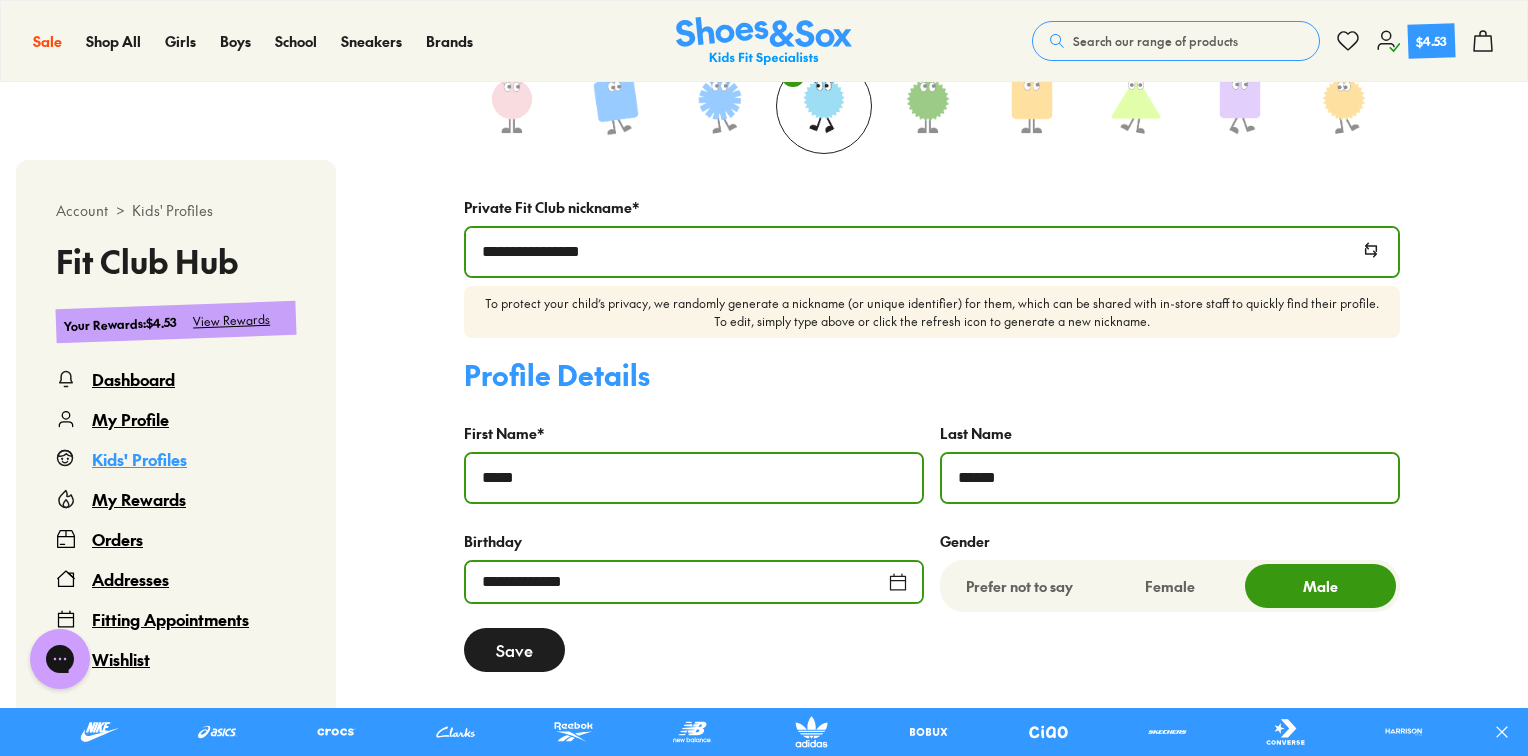 click 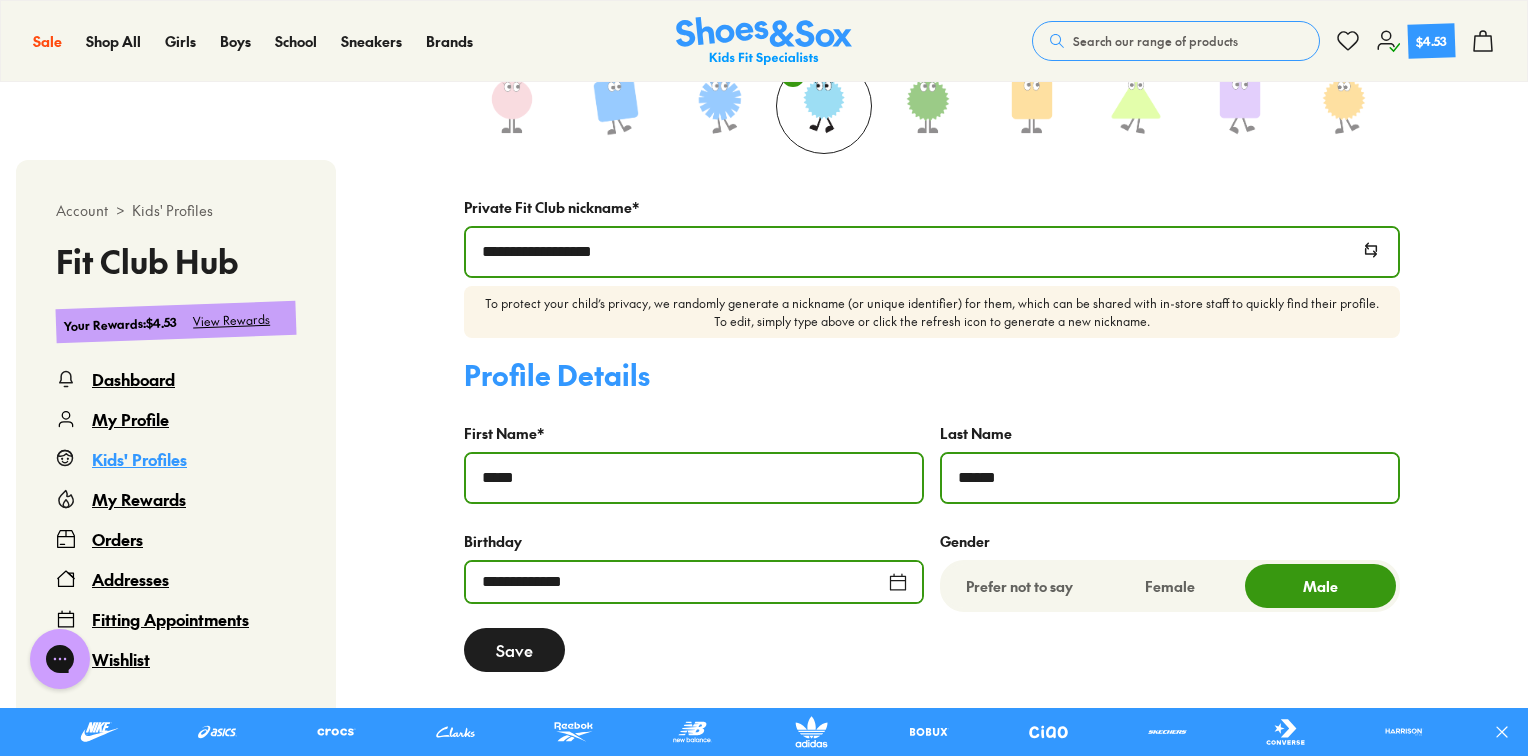 click 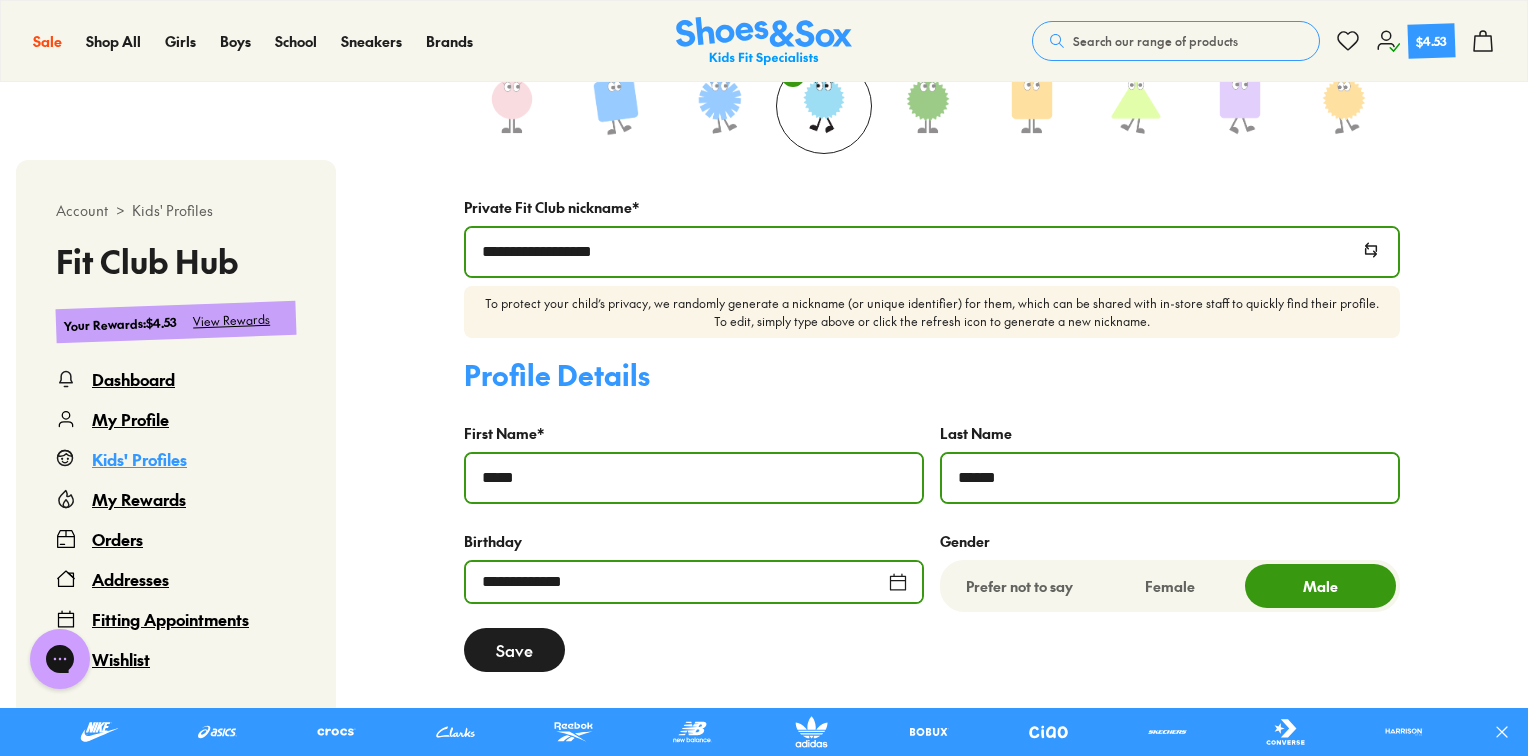 click 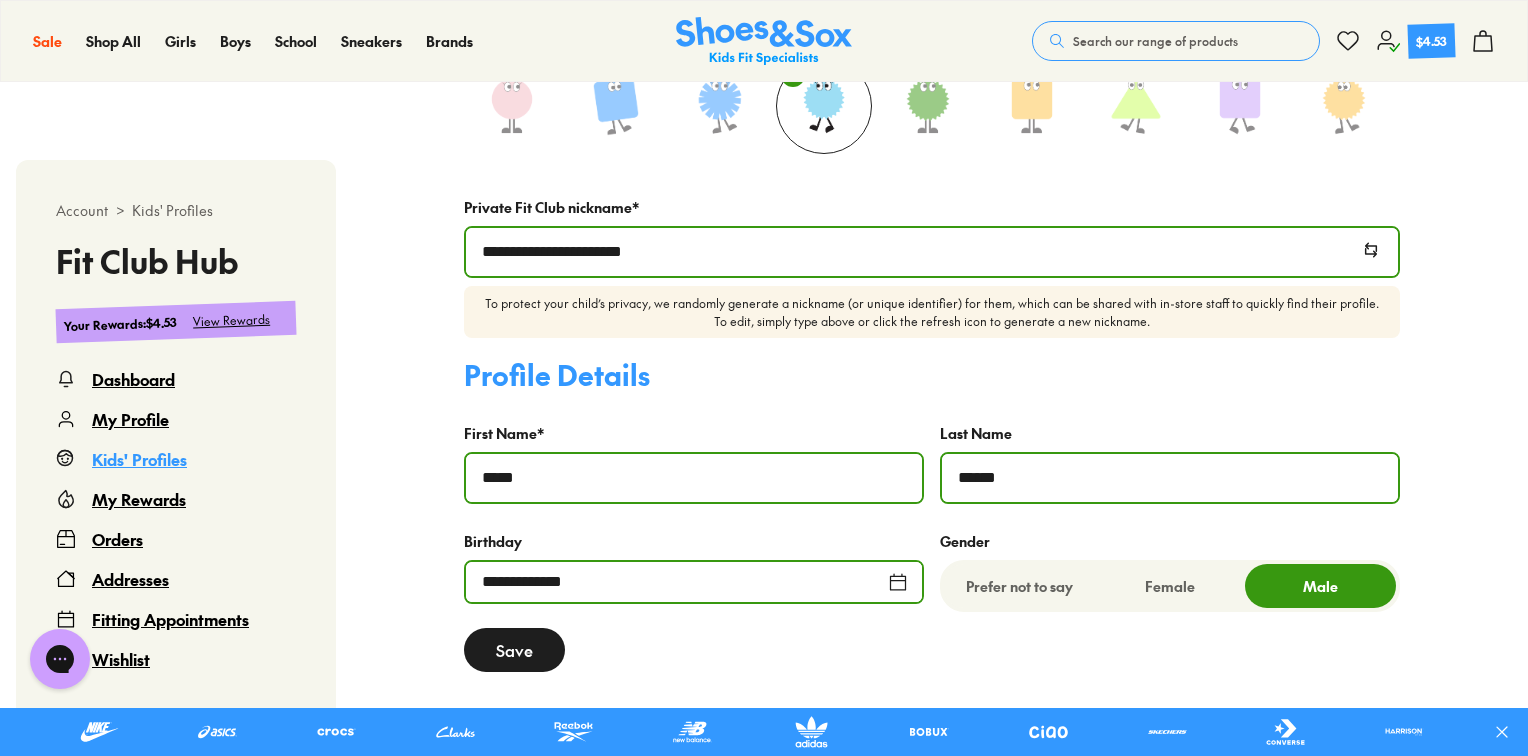 click 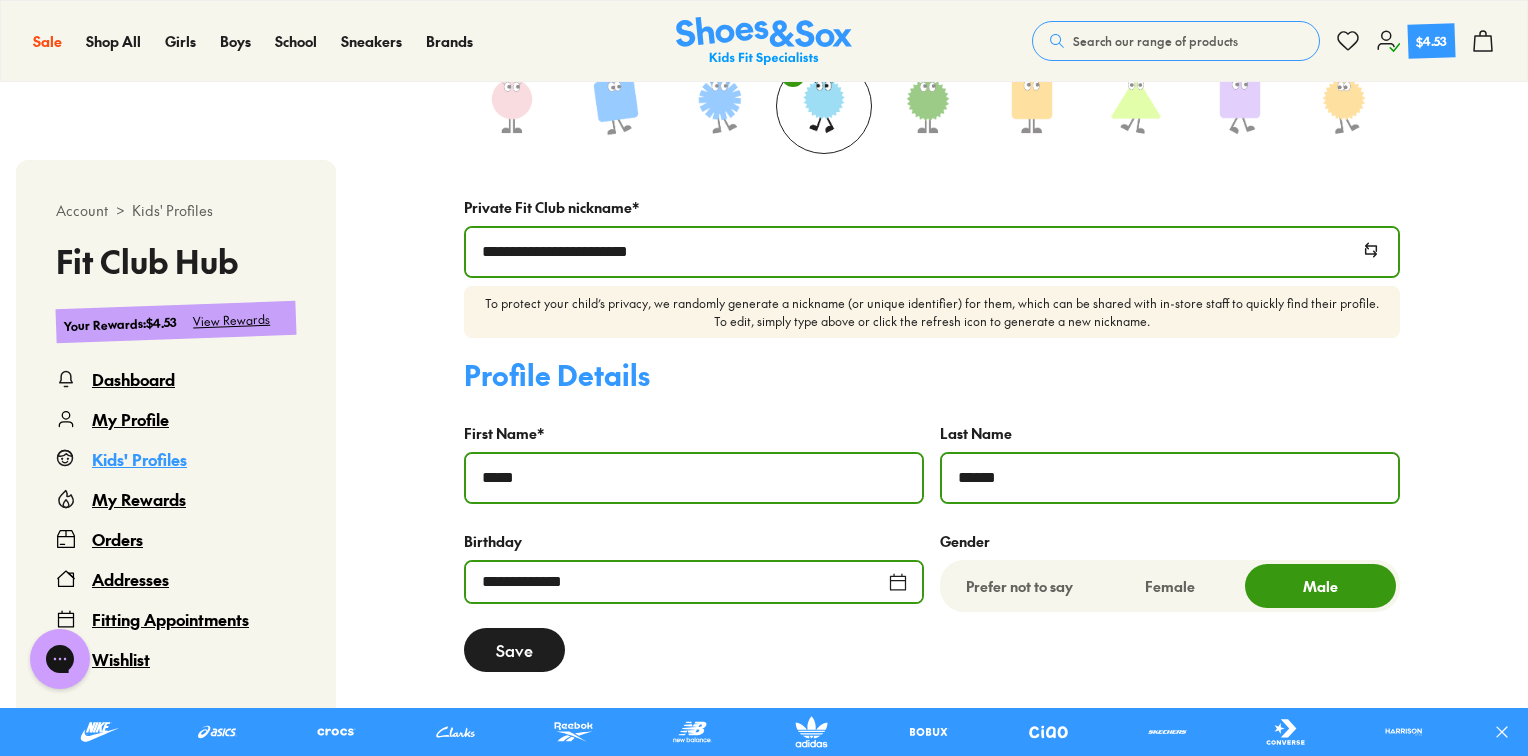 click 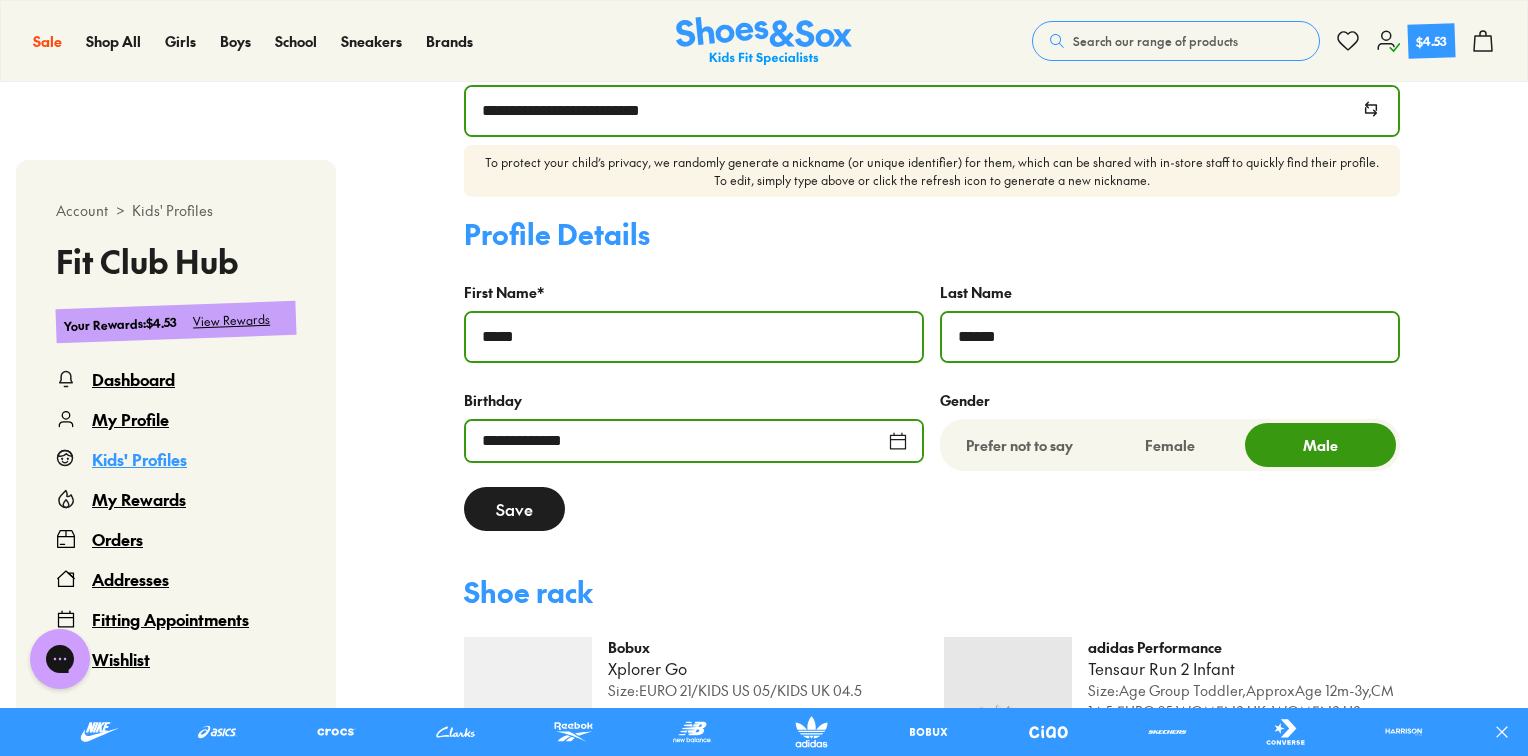 scroll, scrollTop: 895, scrollLeft: 0, axis: vertical 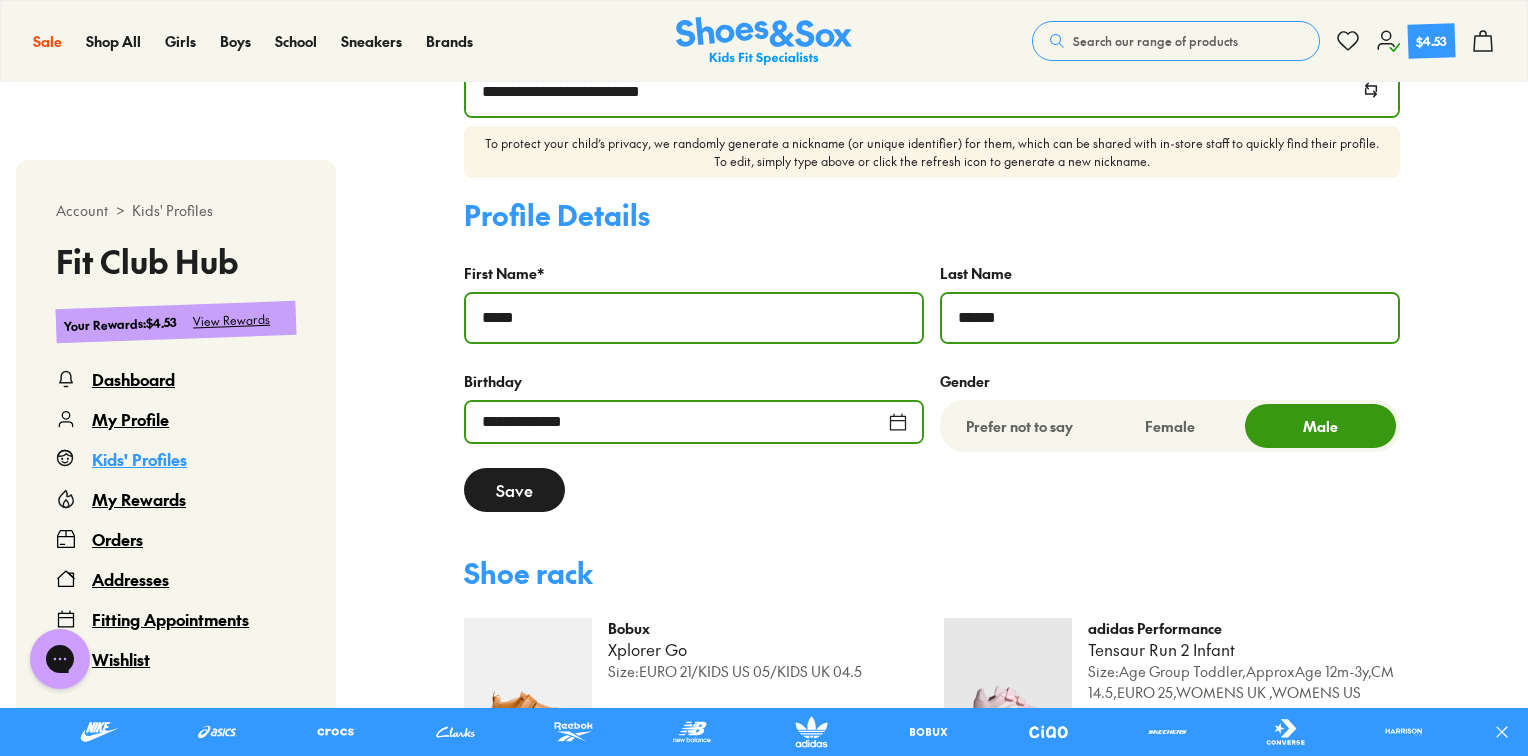 click 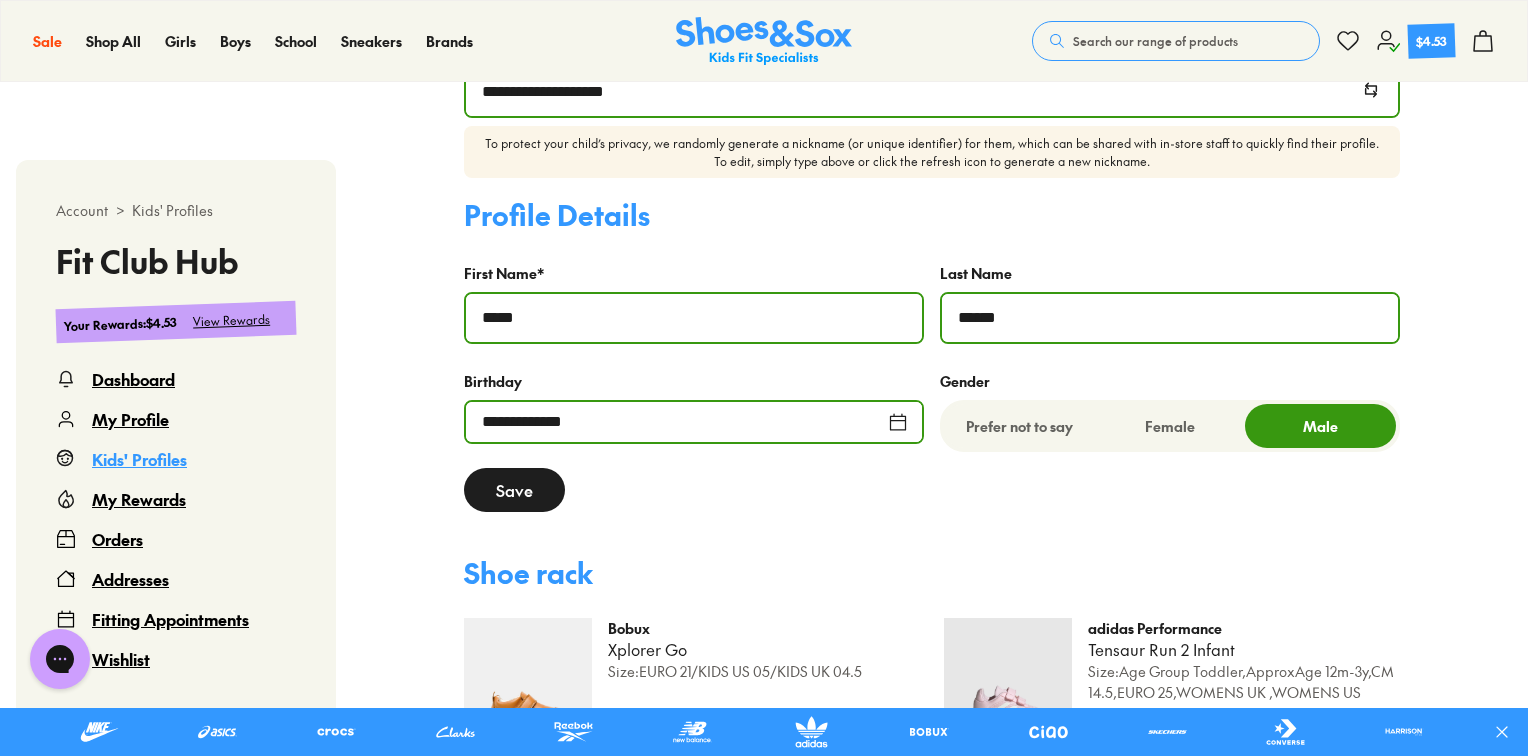click 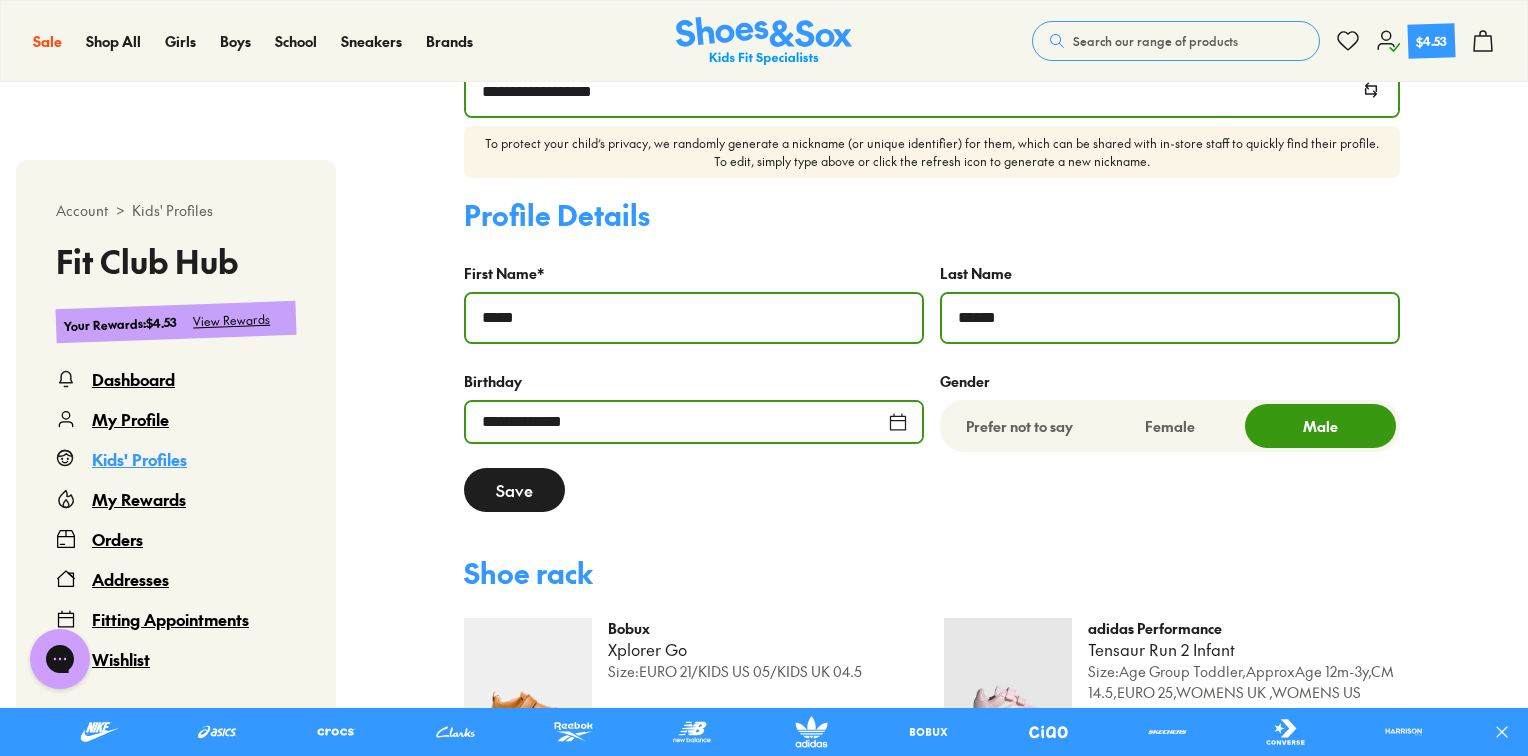 click 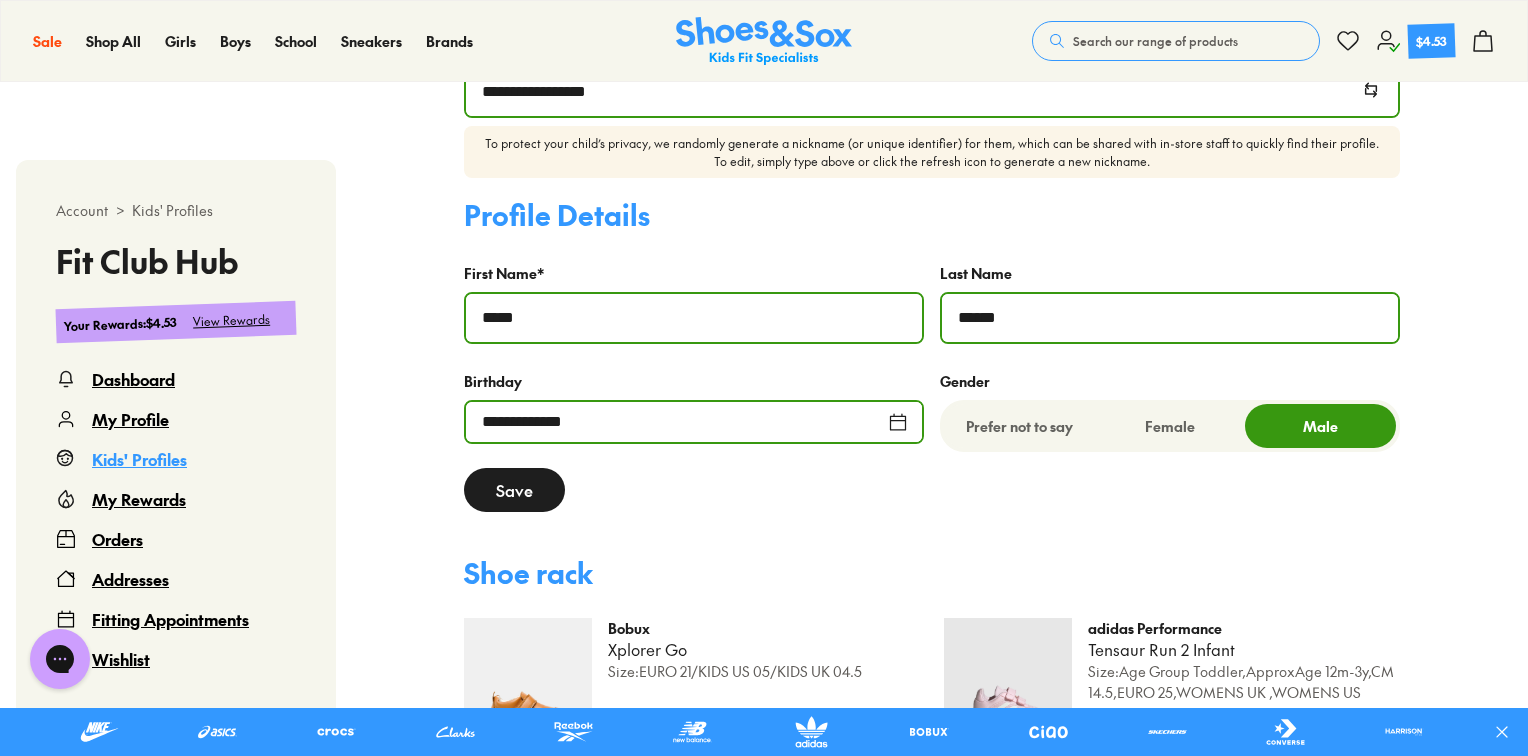 click 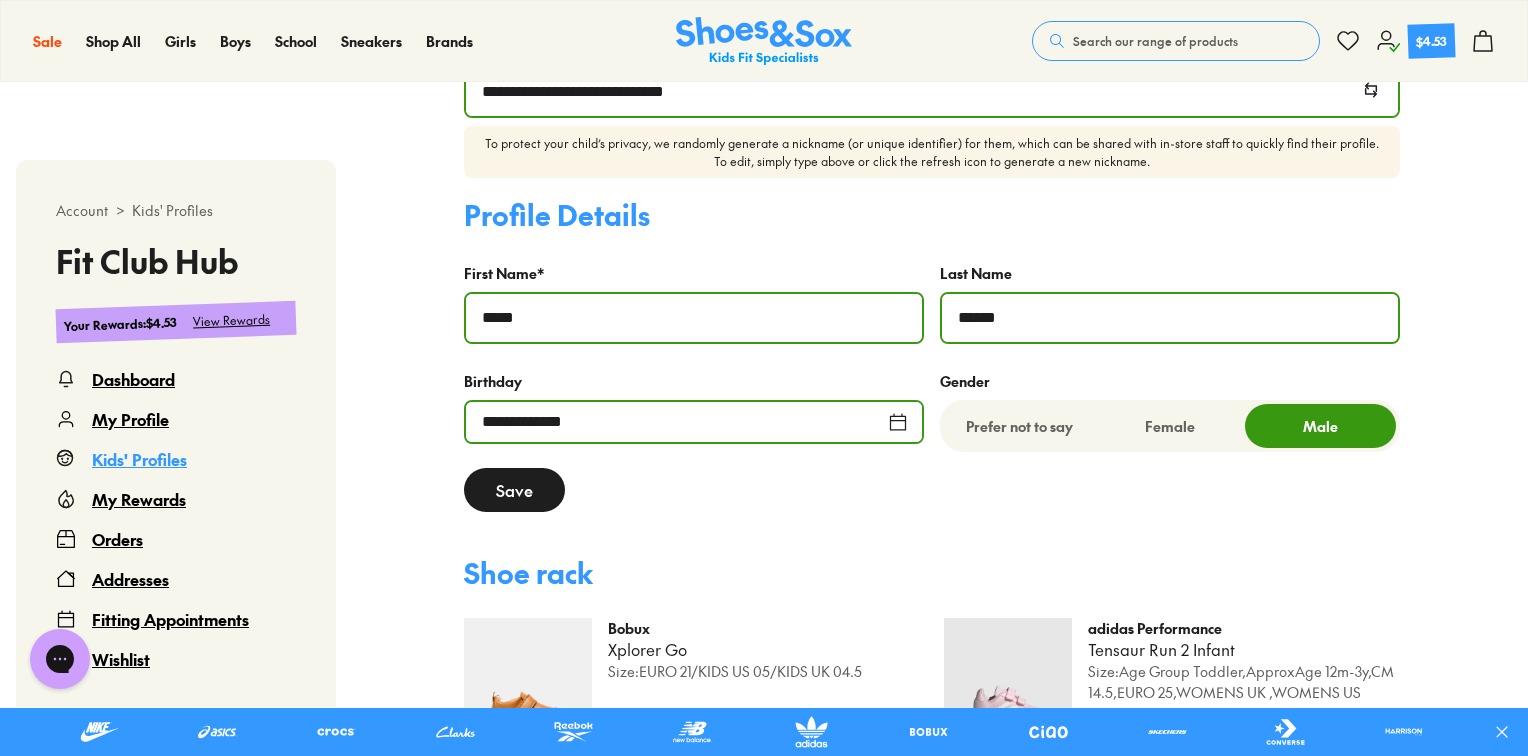 click 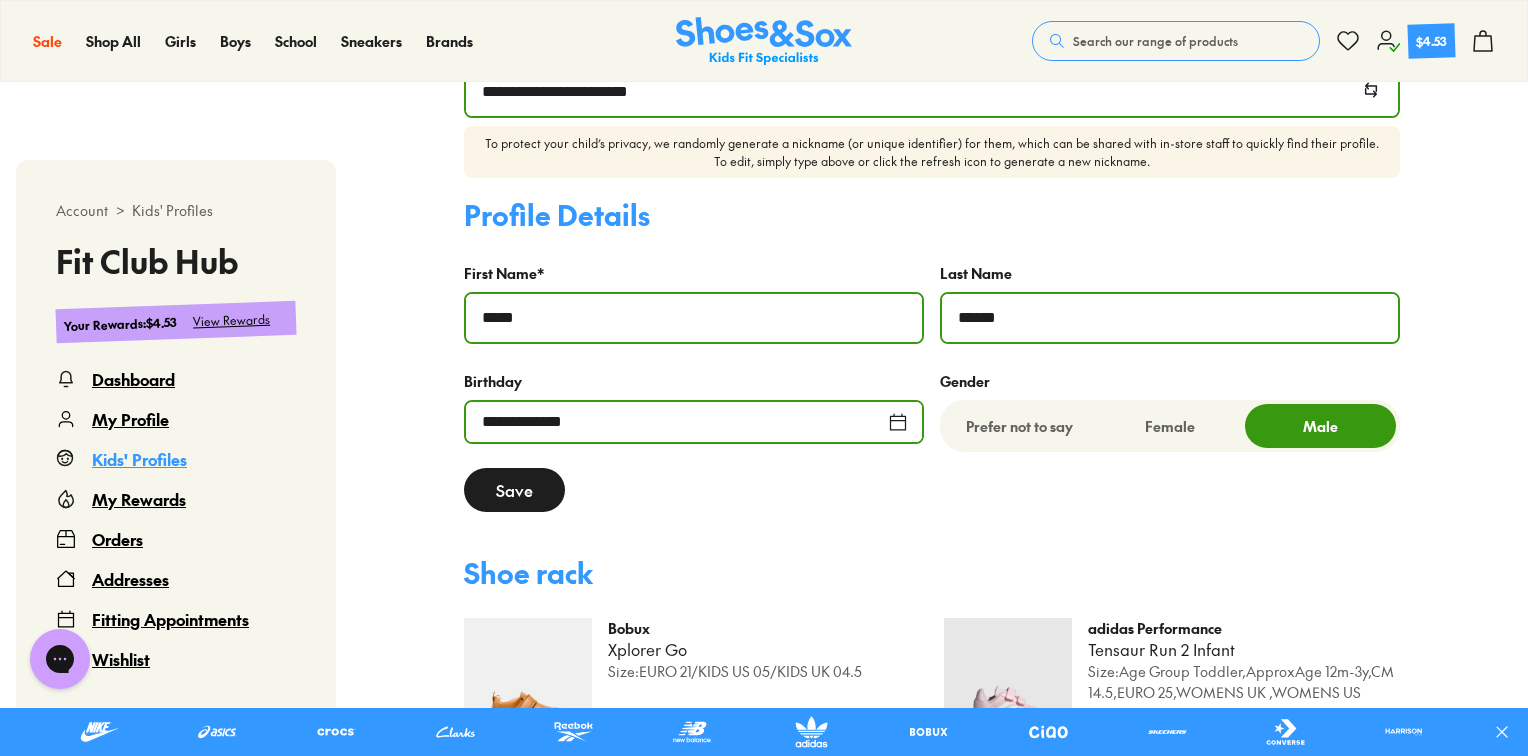 click 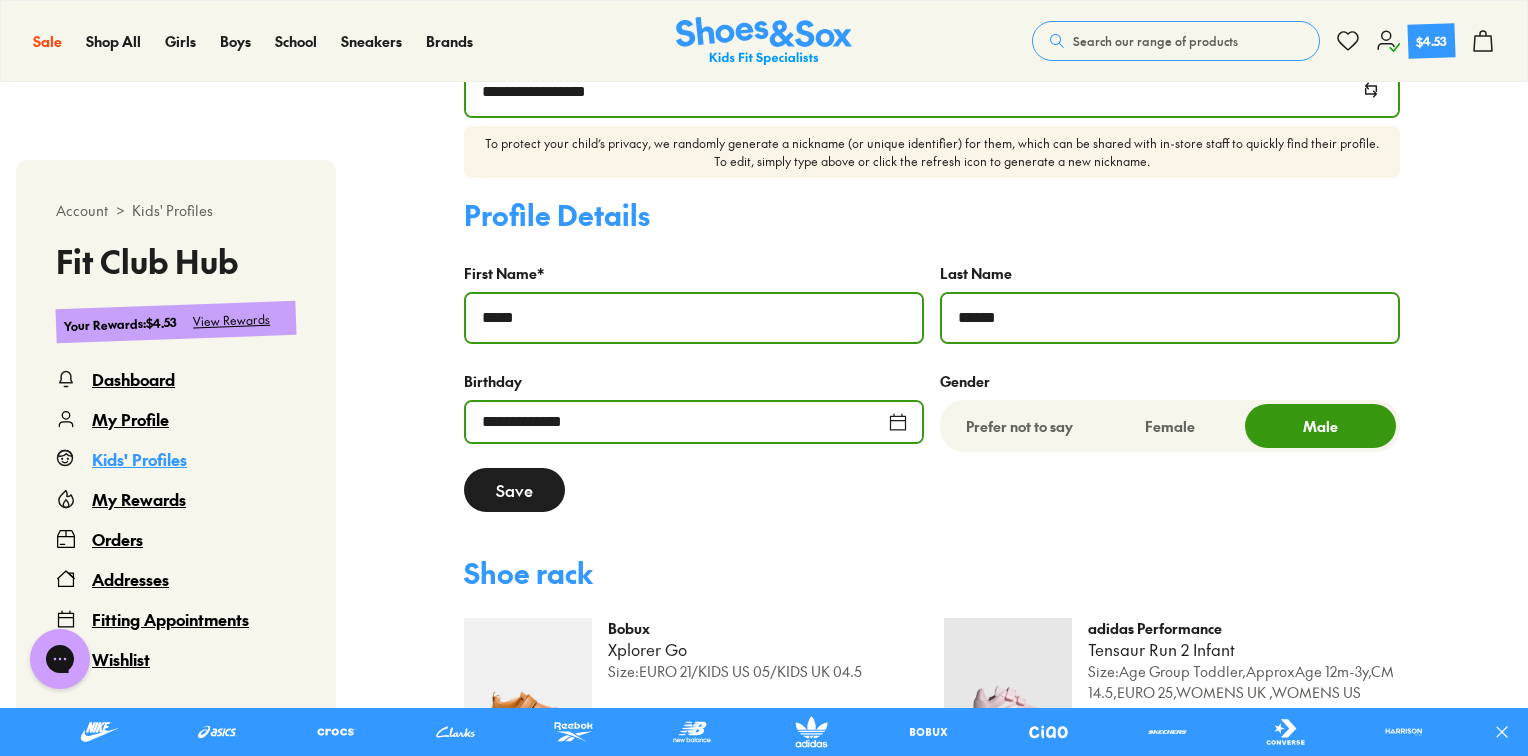 click 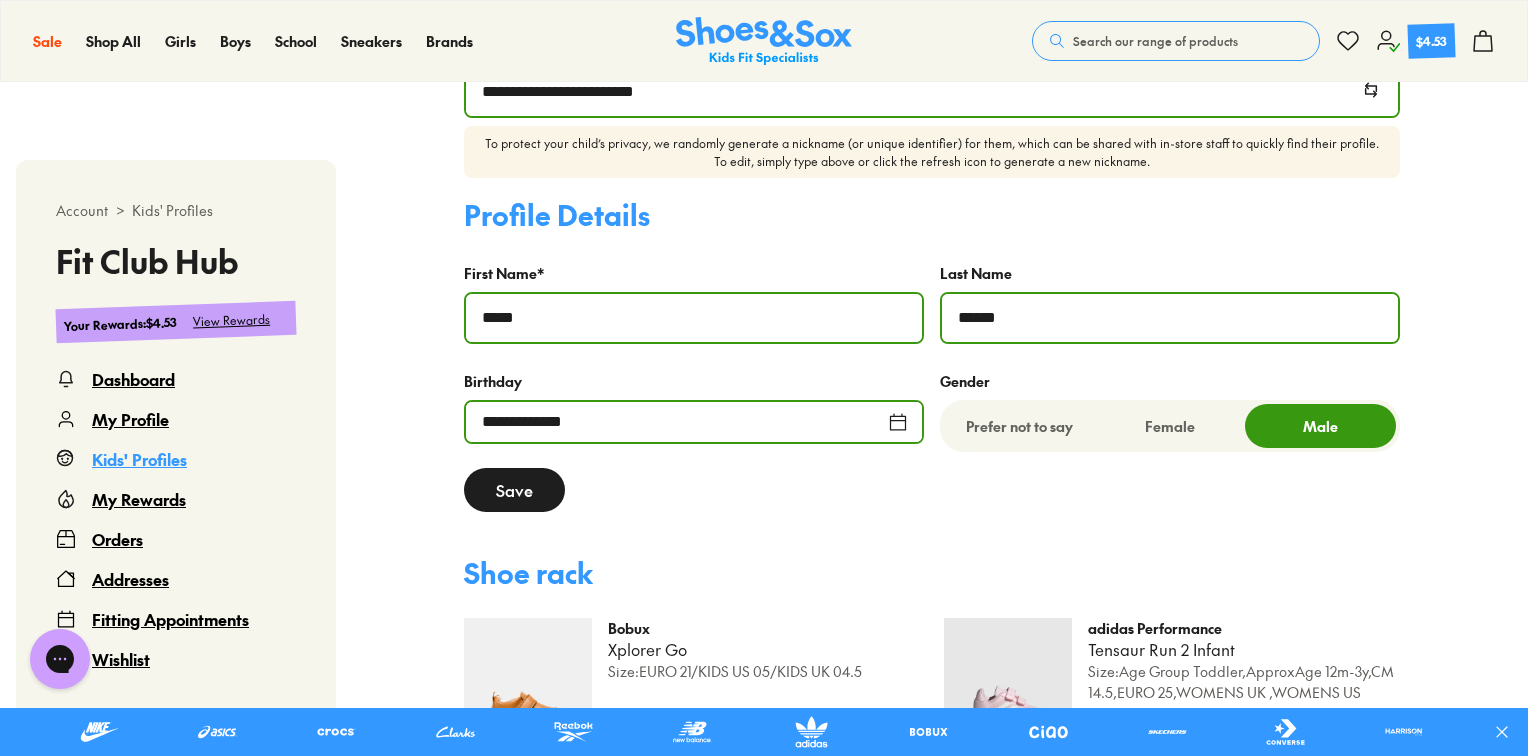 click 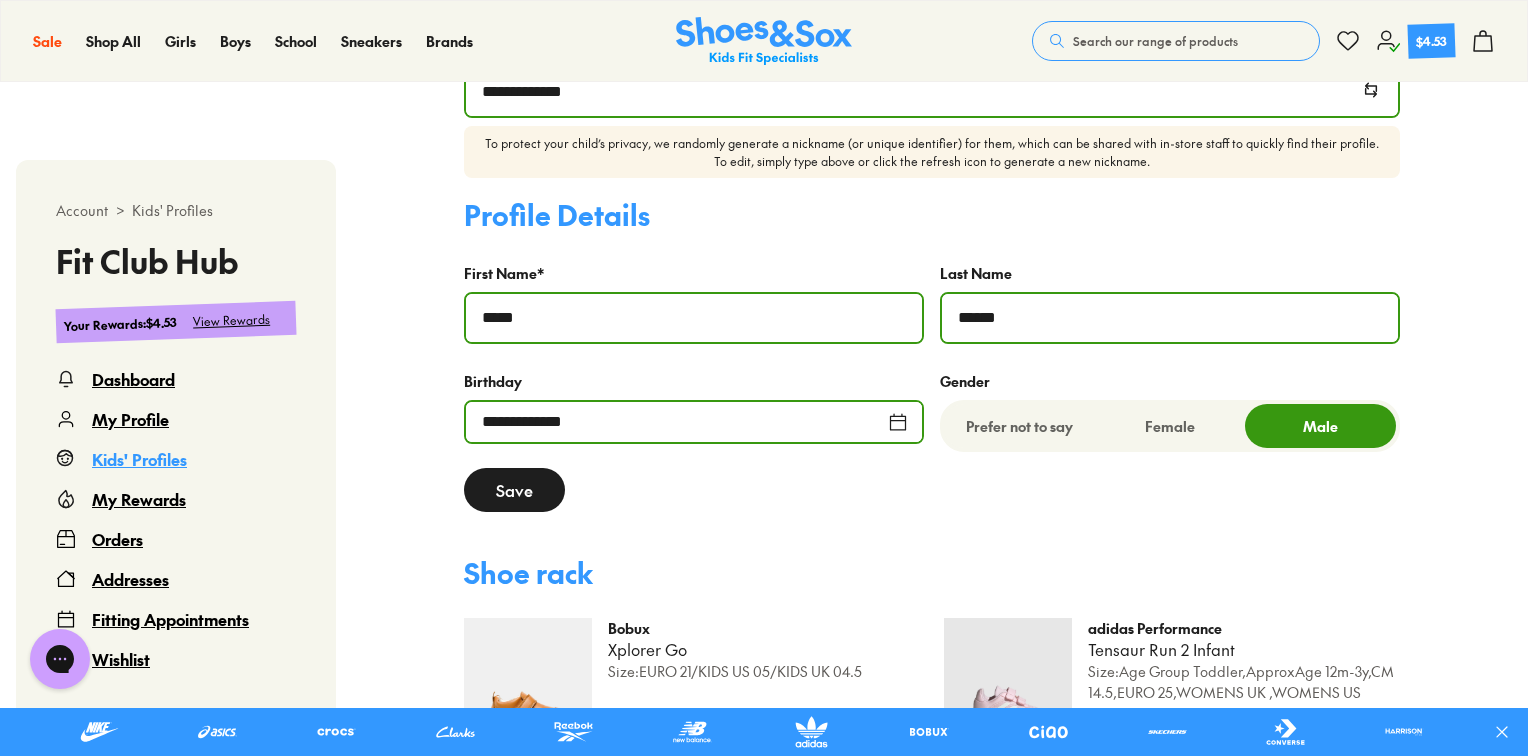 click on "Save" at bounding box center (514, 490) 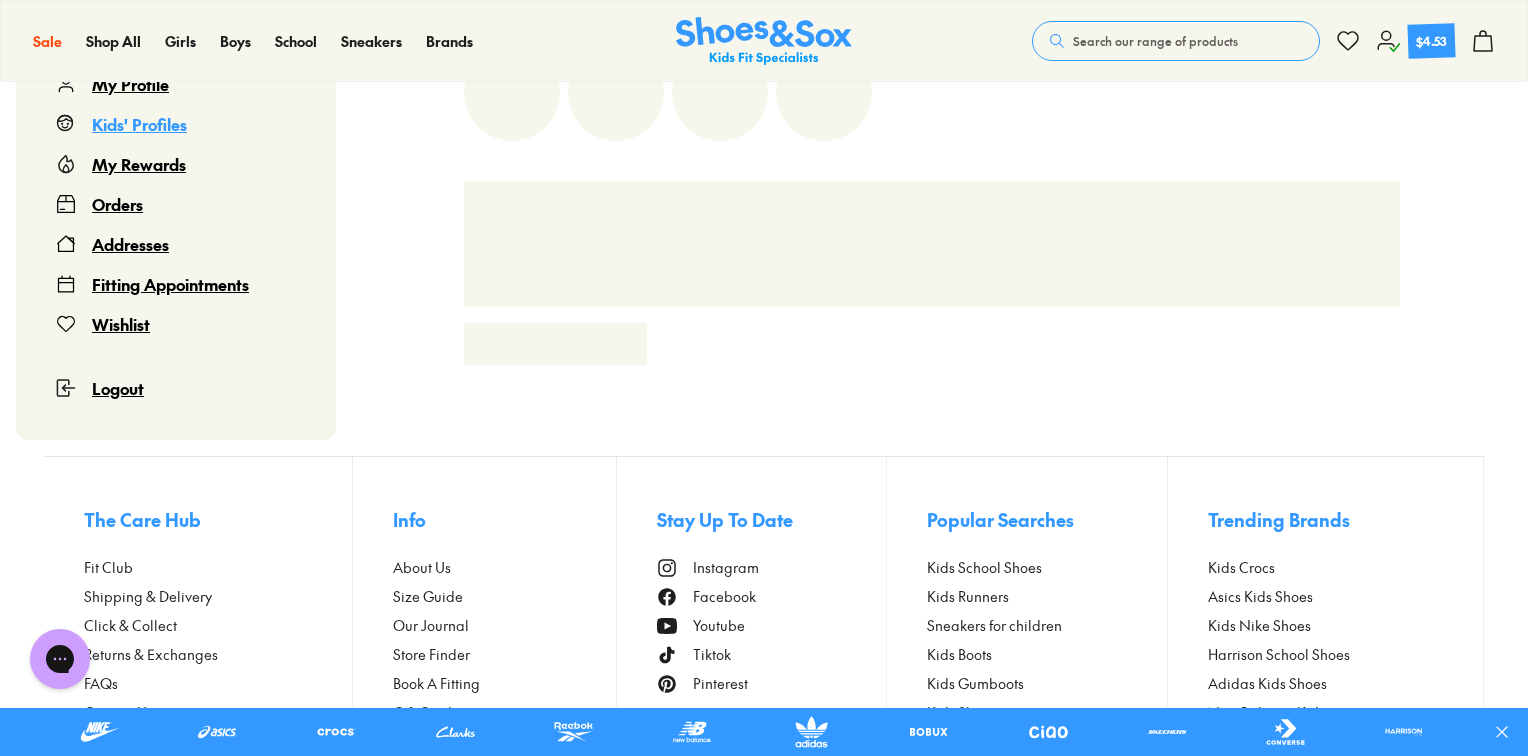 scroll, scrollTop: 796, scrollLeft: 0, axis: vertical 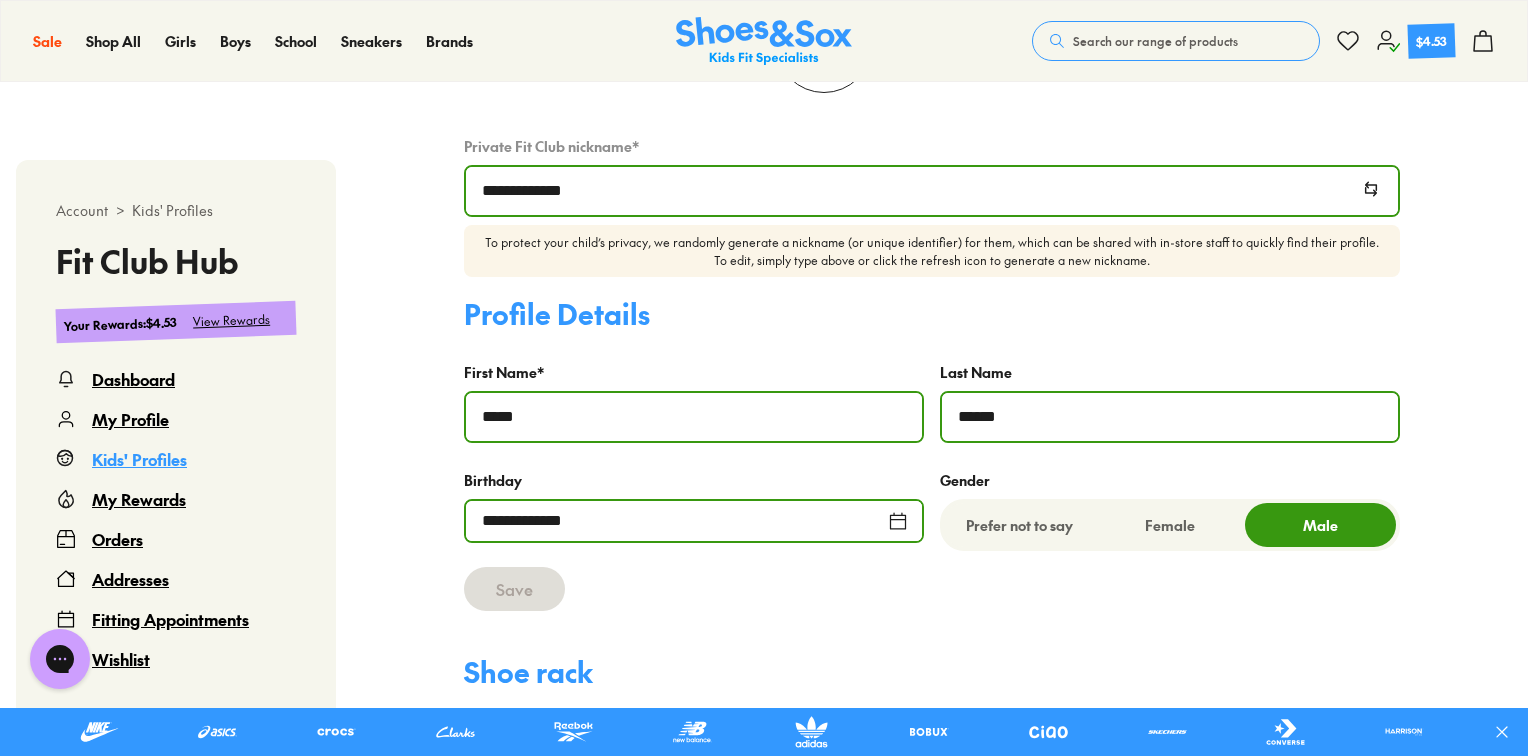 select 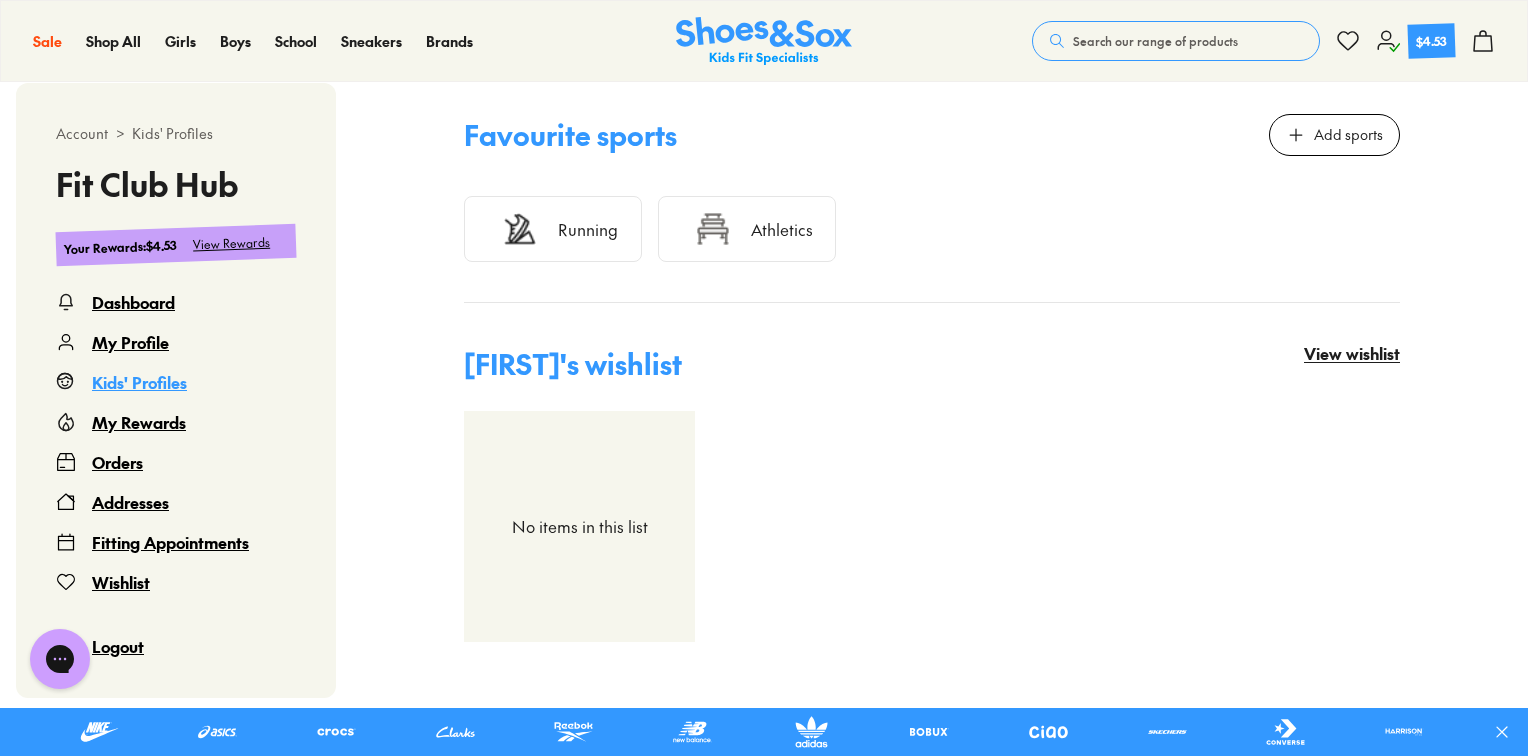 scroll, scrollTop: 2405, scrollLeft: 0, axis: vertical 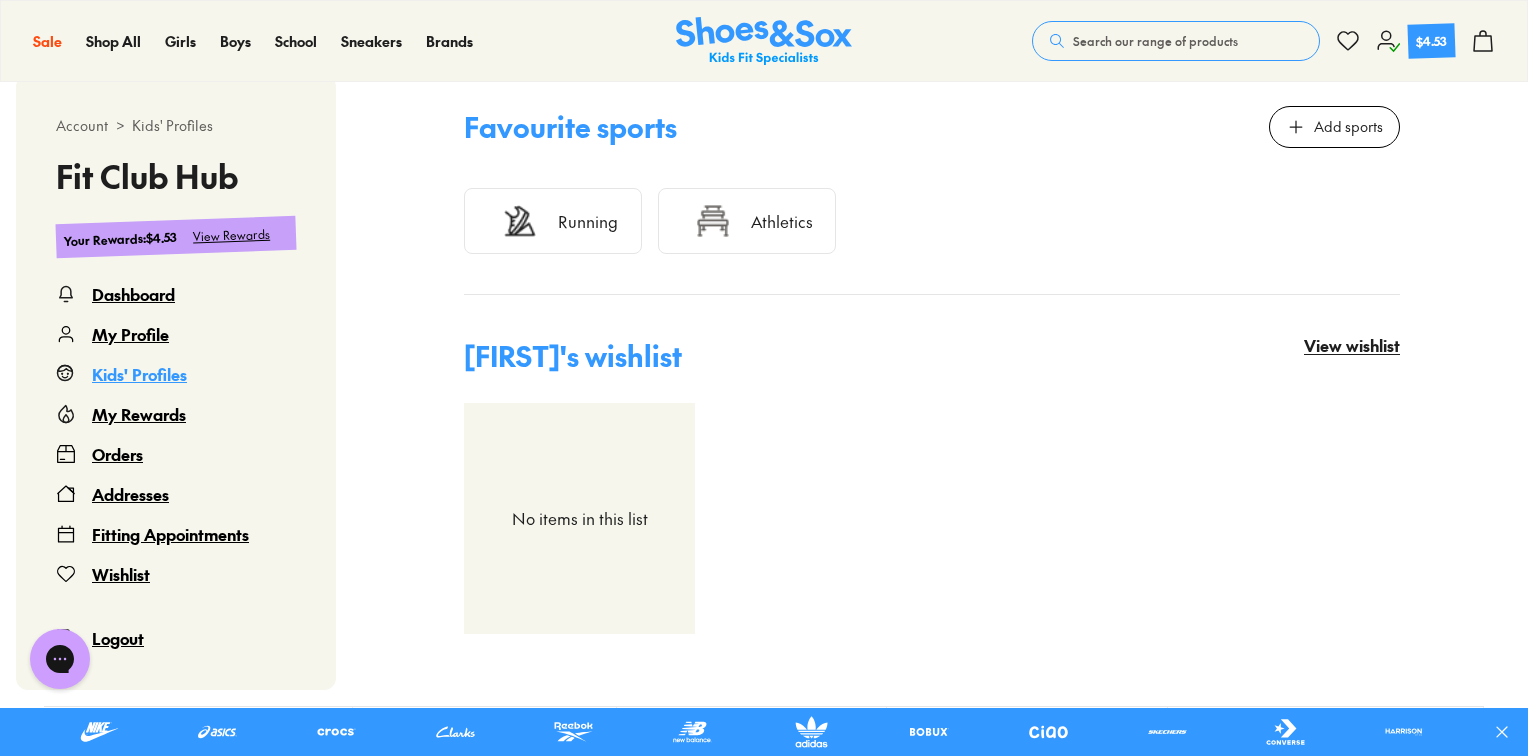 click on "Dashboard" at bounding box center [133, 294] 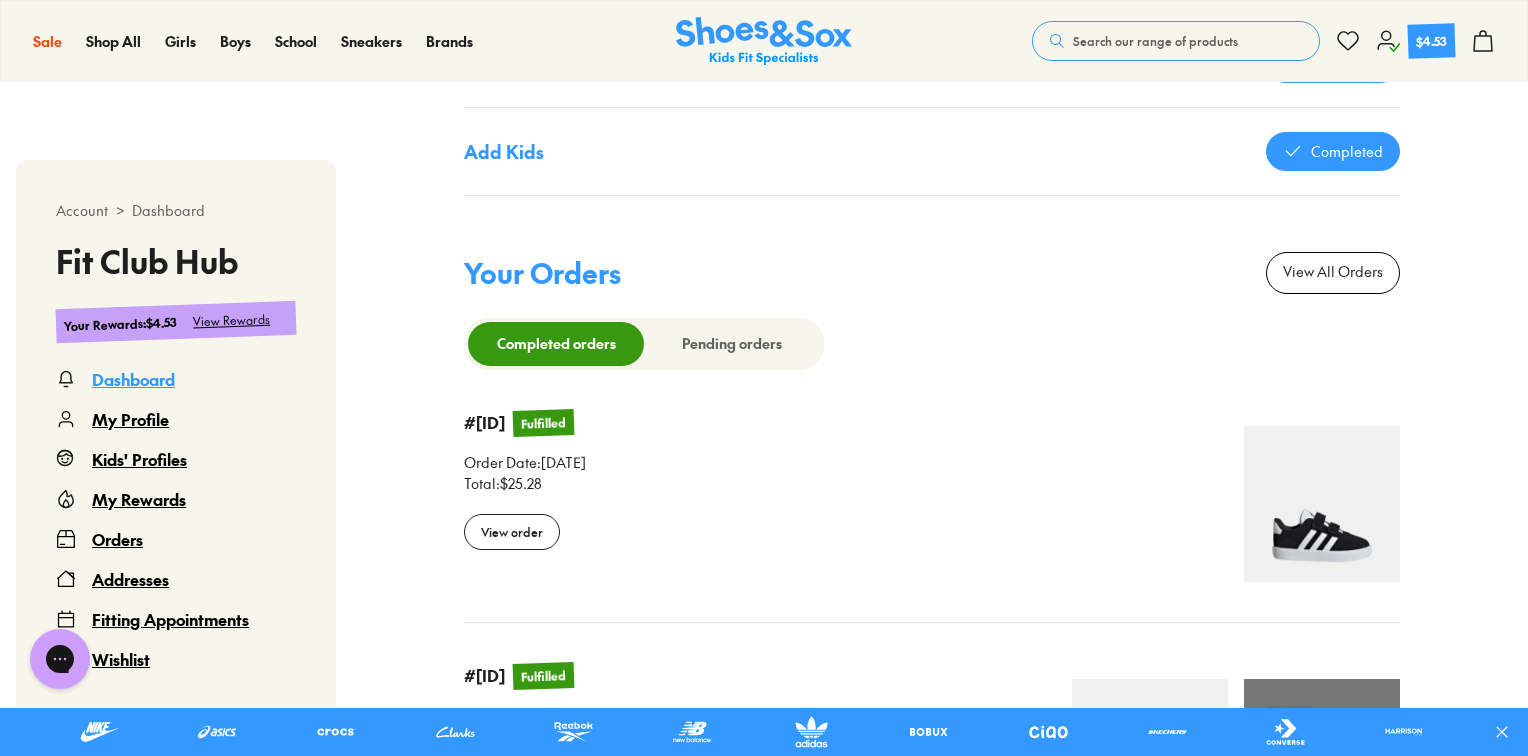 scroll, scrollTop: 1654, scrollLeft: 0, axis: vertical 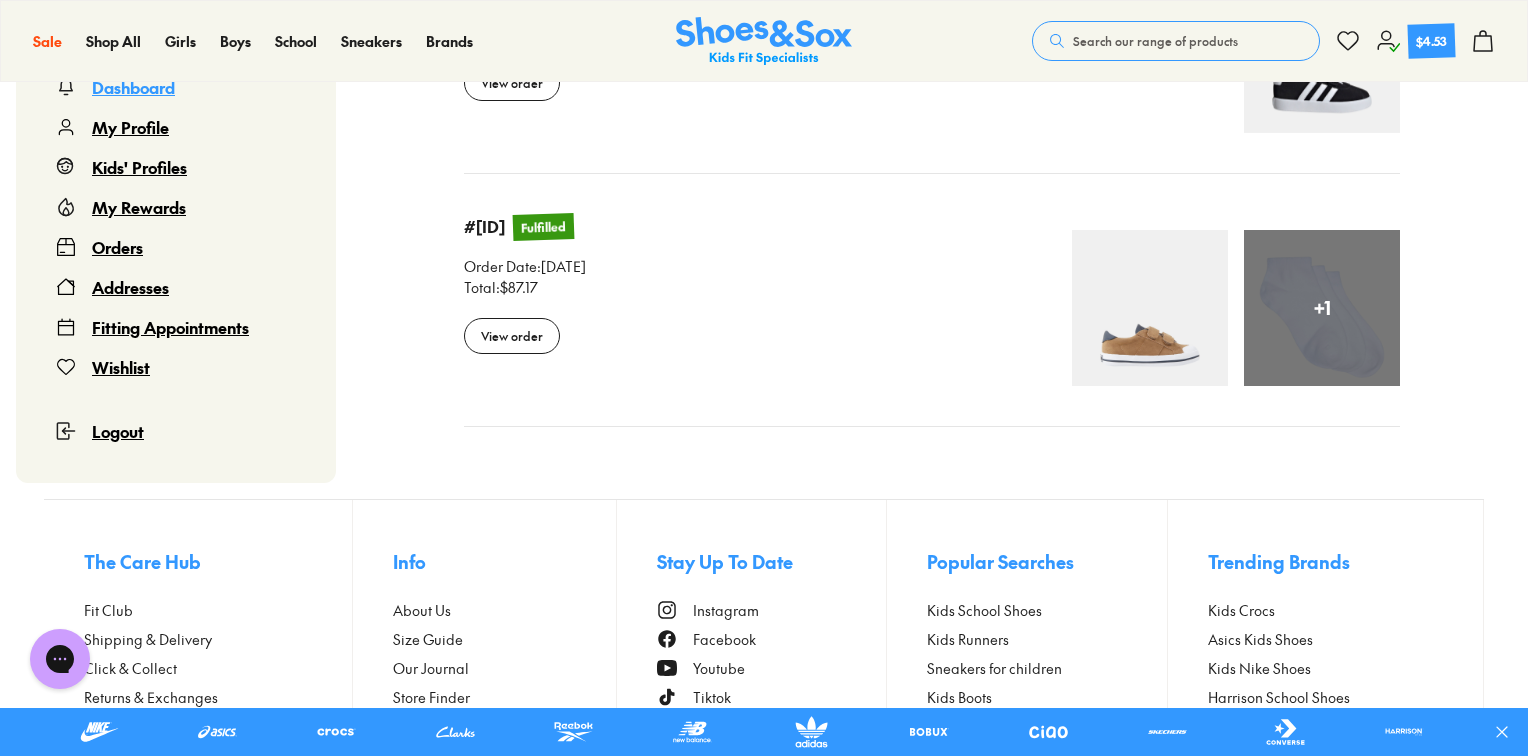 click on "My Profile" at bounding box center [130, 127] 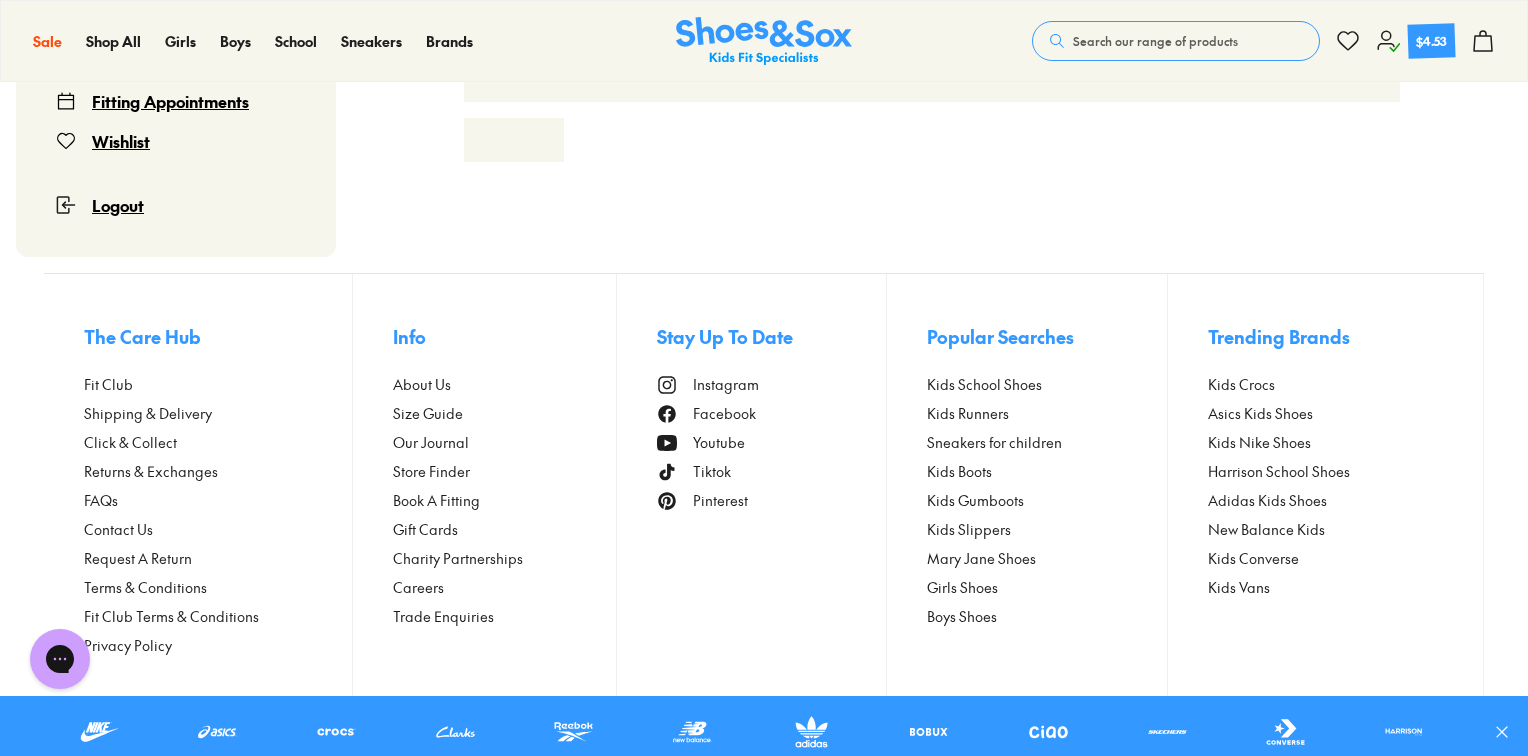scroll, scrollTop: 122, scrollLeft: 0, axis: vertical 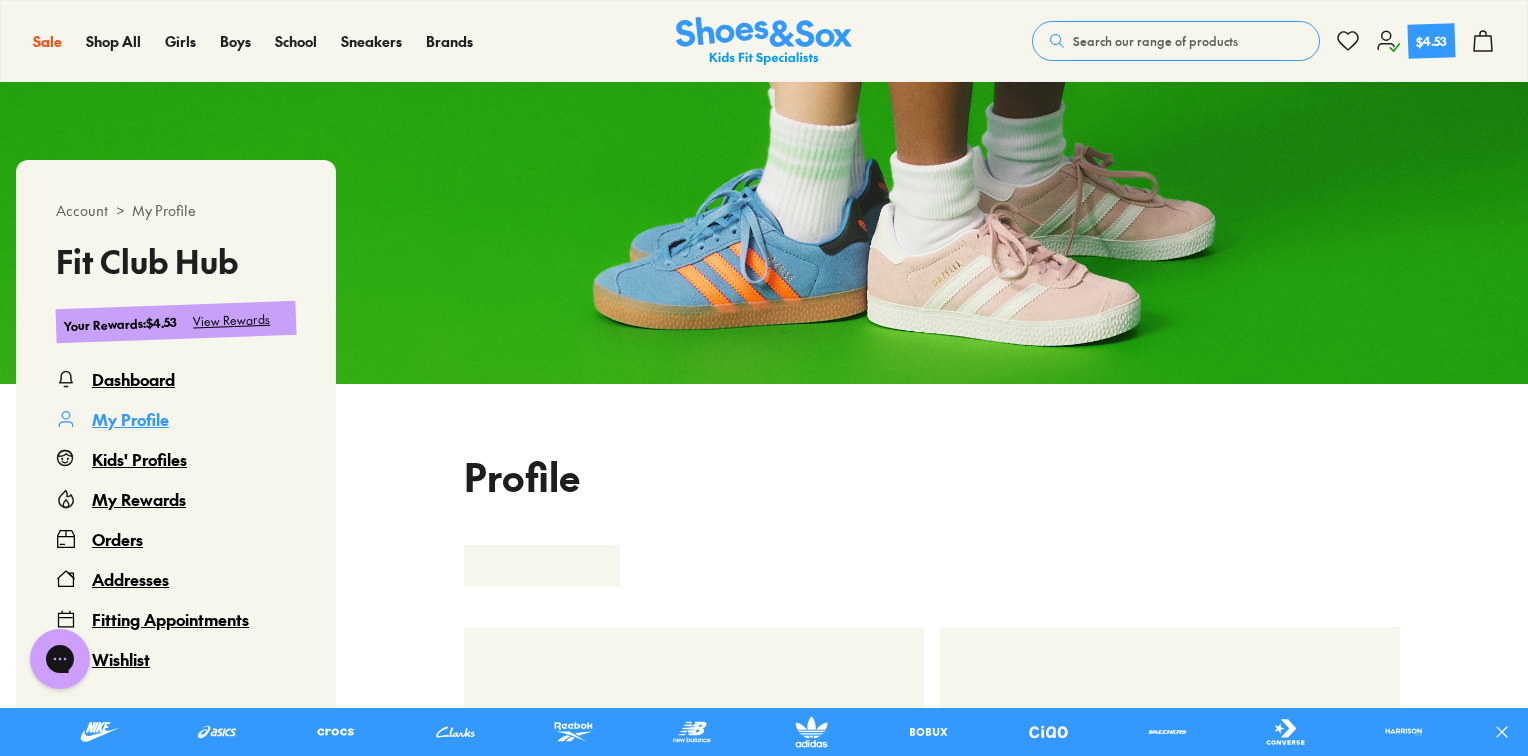 select on "**" 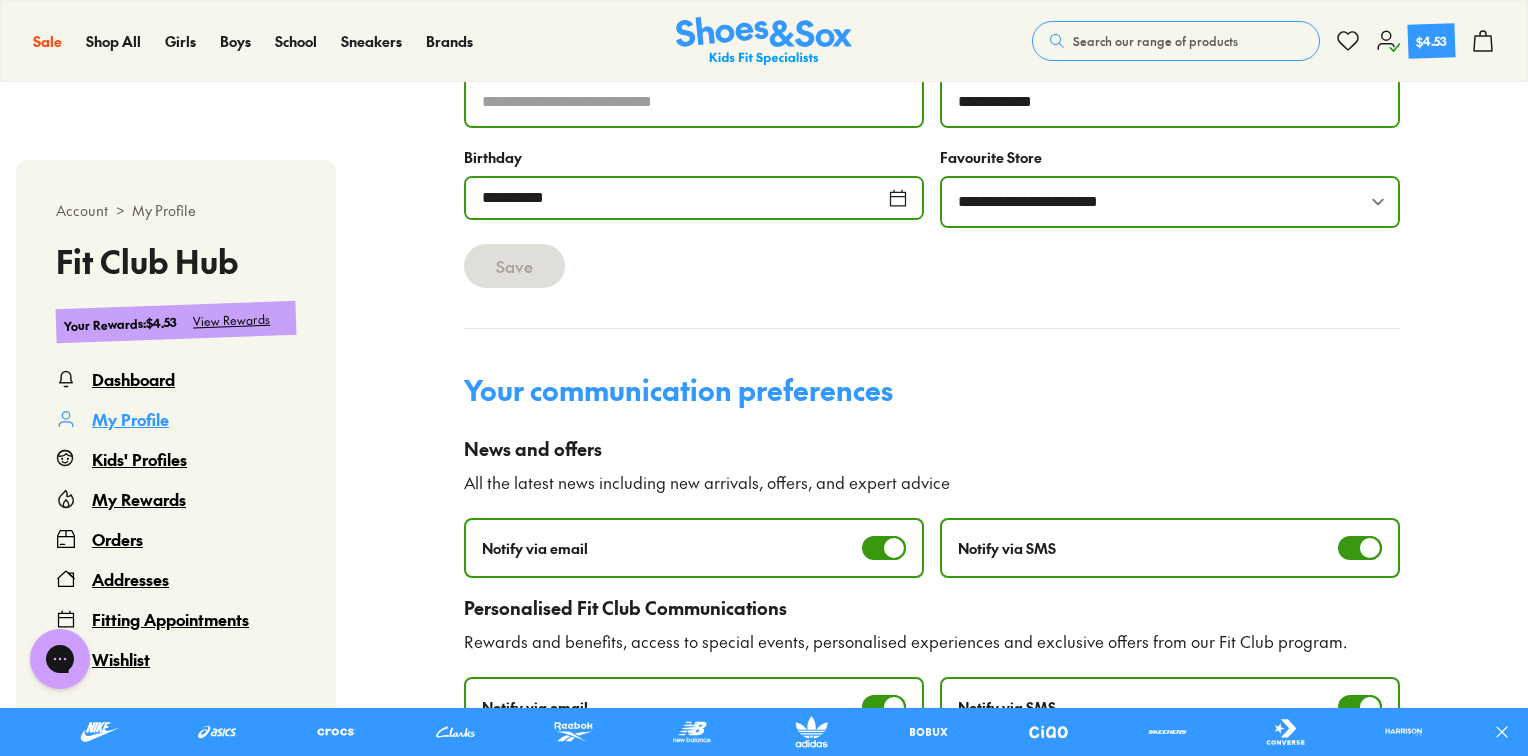 scroll, scrollTop: 793, scrollLeft: 0, axis: vertical 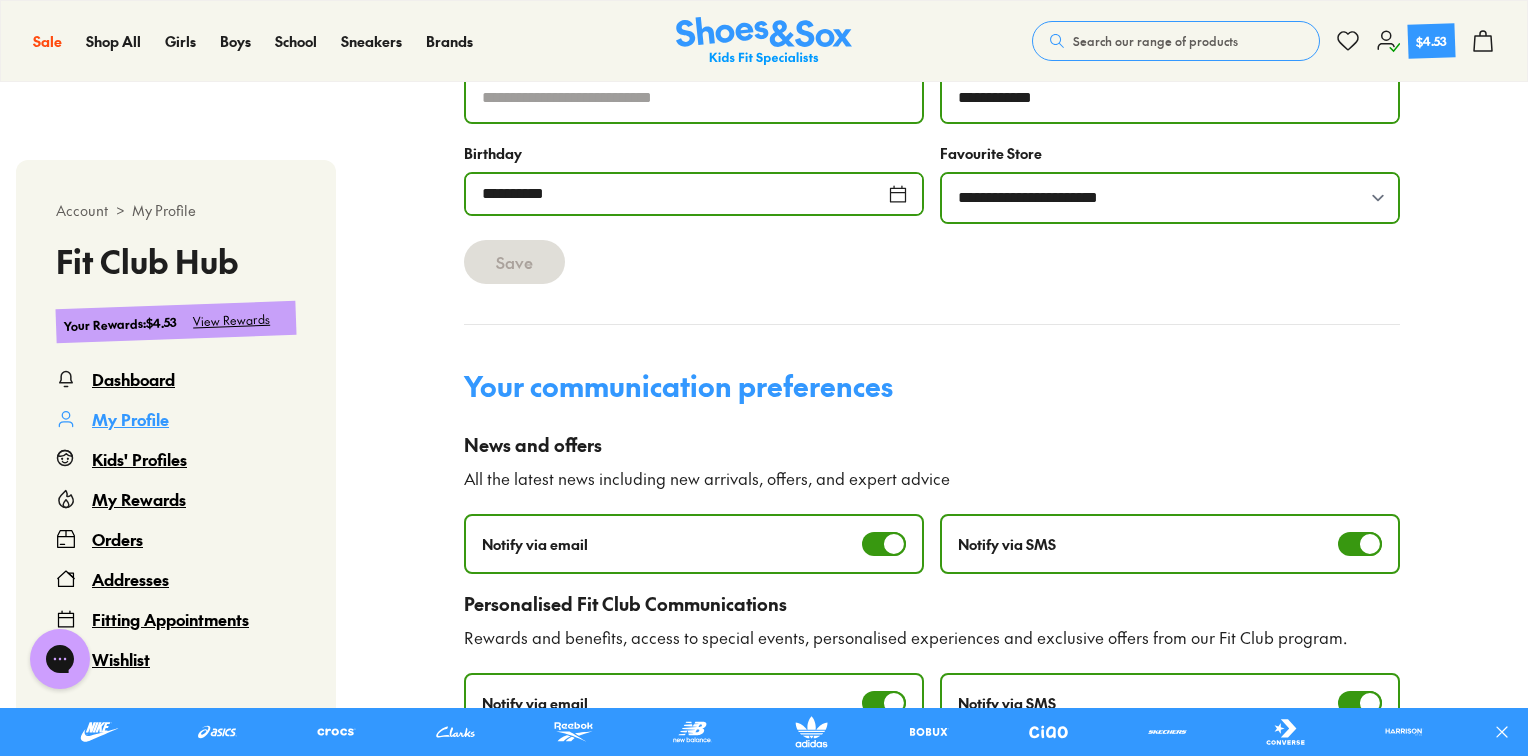 click on "**********" at bounding box center [694, 194] 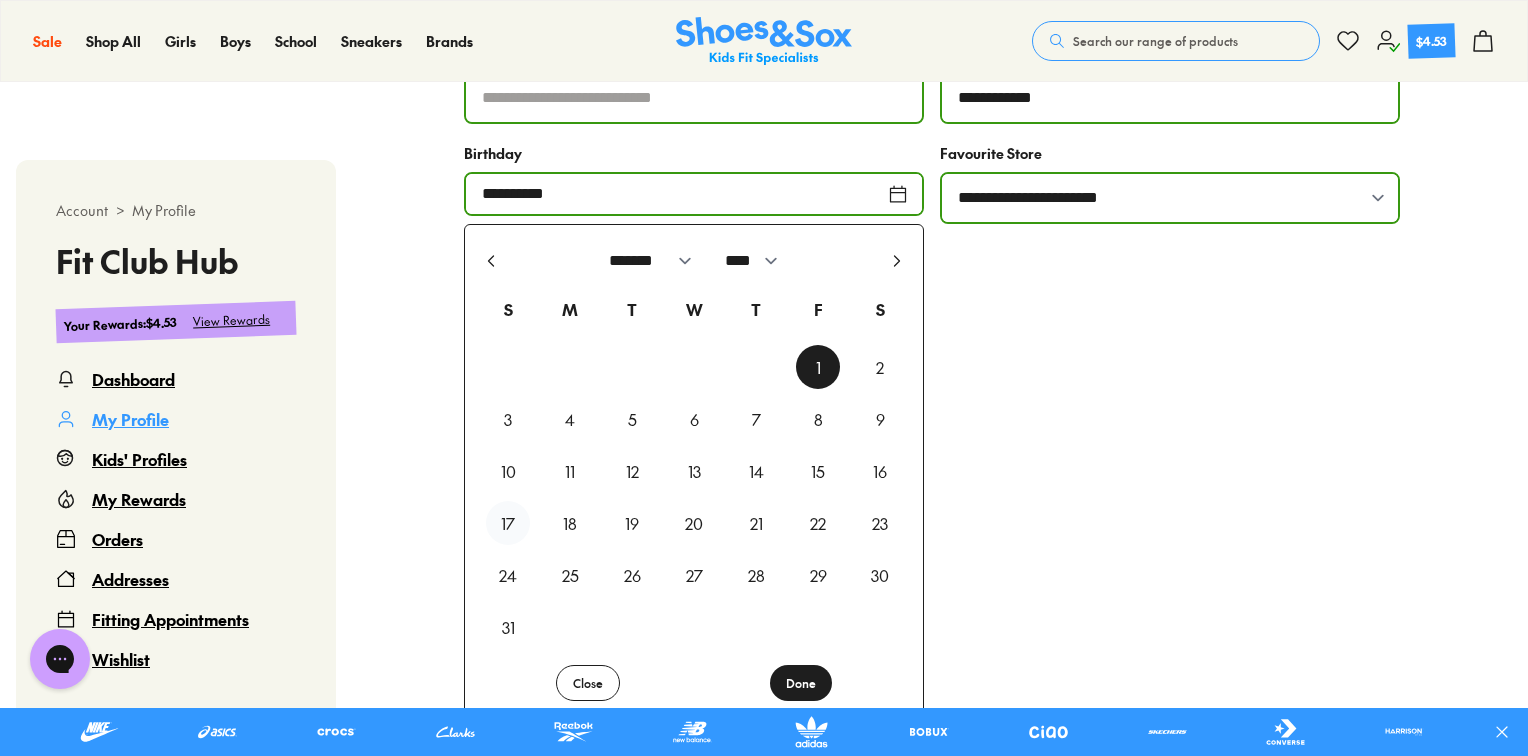 click on "17" at bounding box center [508, 523] 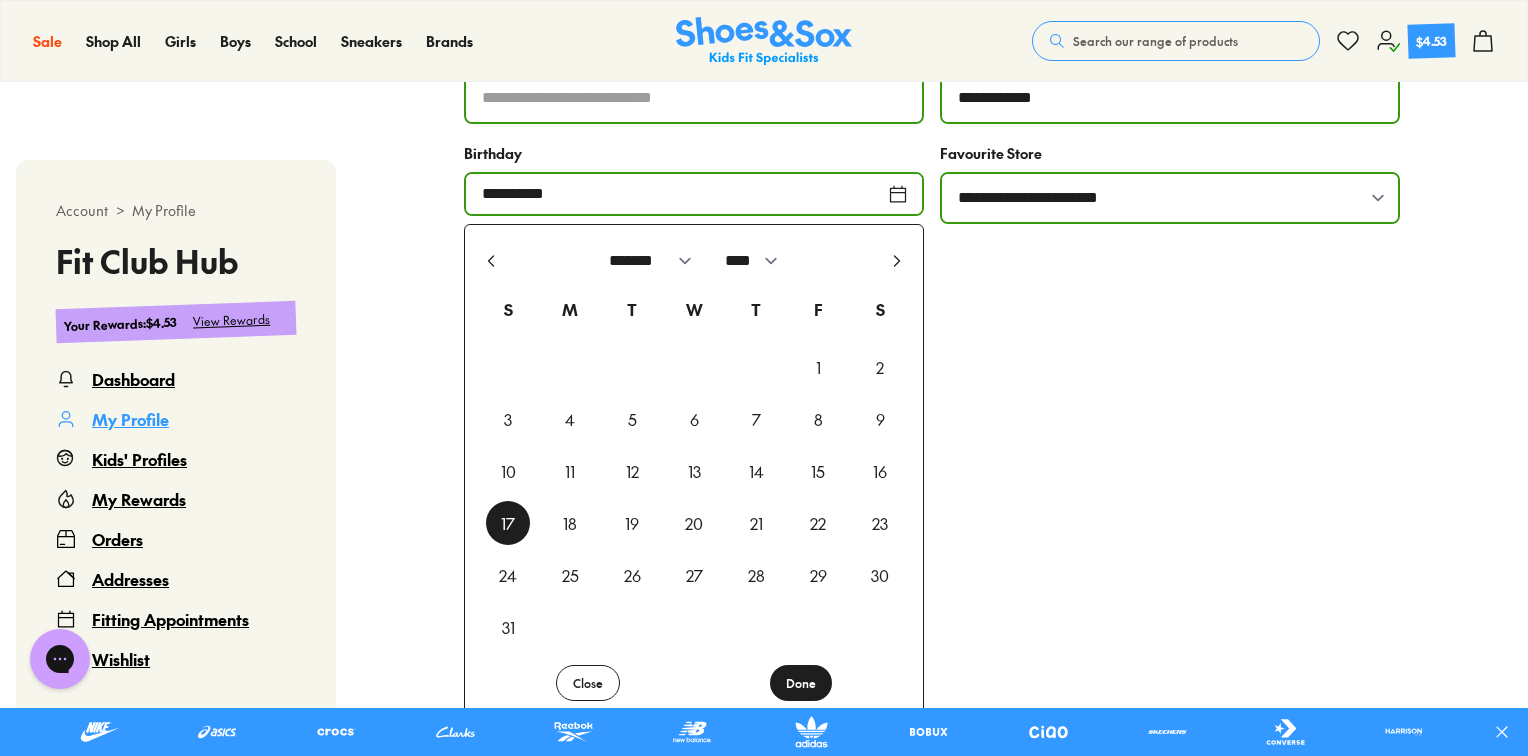 drag, startPoint x: 815, startPoint y: 672, endPoint x: 808, endPoint y: 664, distance: 10.630146 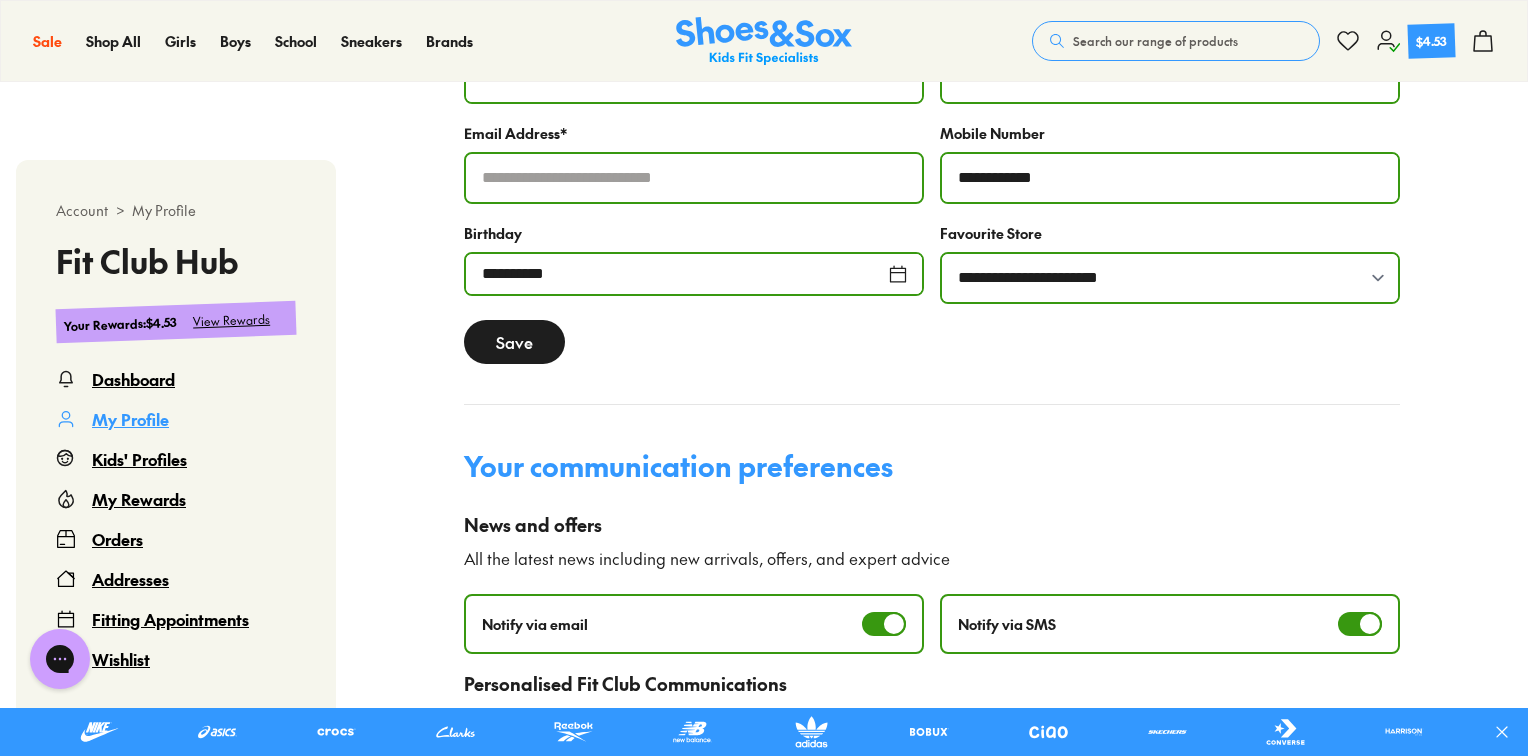scroll, scrollTop: 793, scrollLeft: 0, axis: vertical 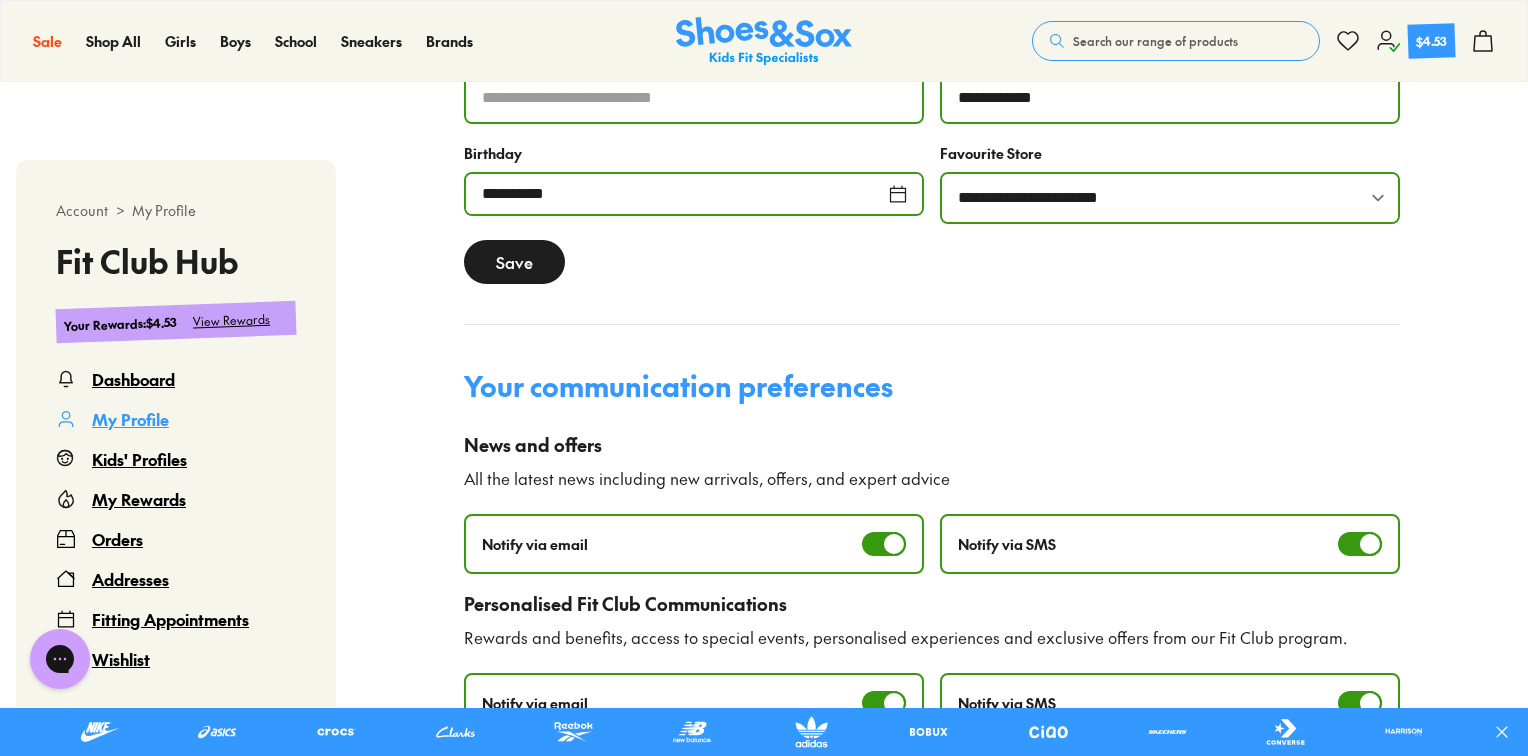 click on "Save" at bounding box center [514, 262] 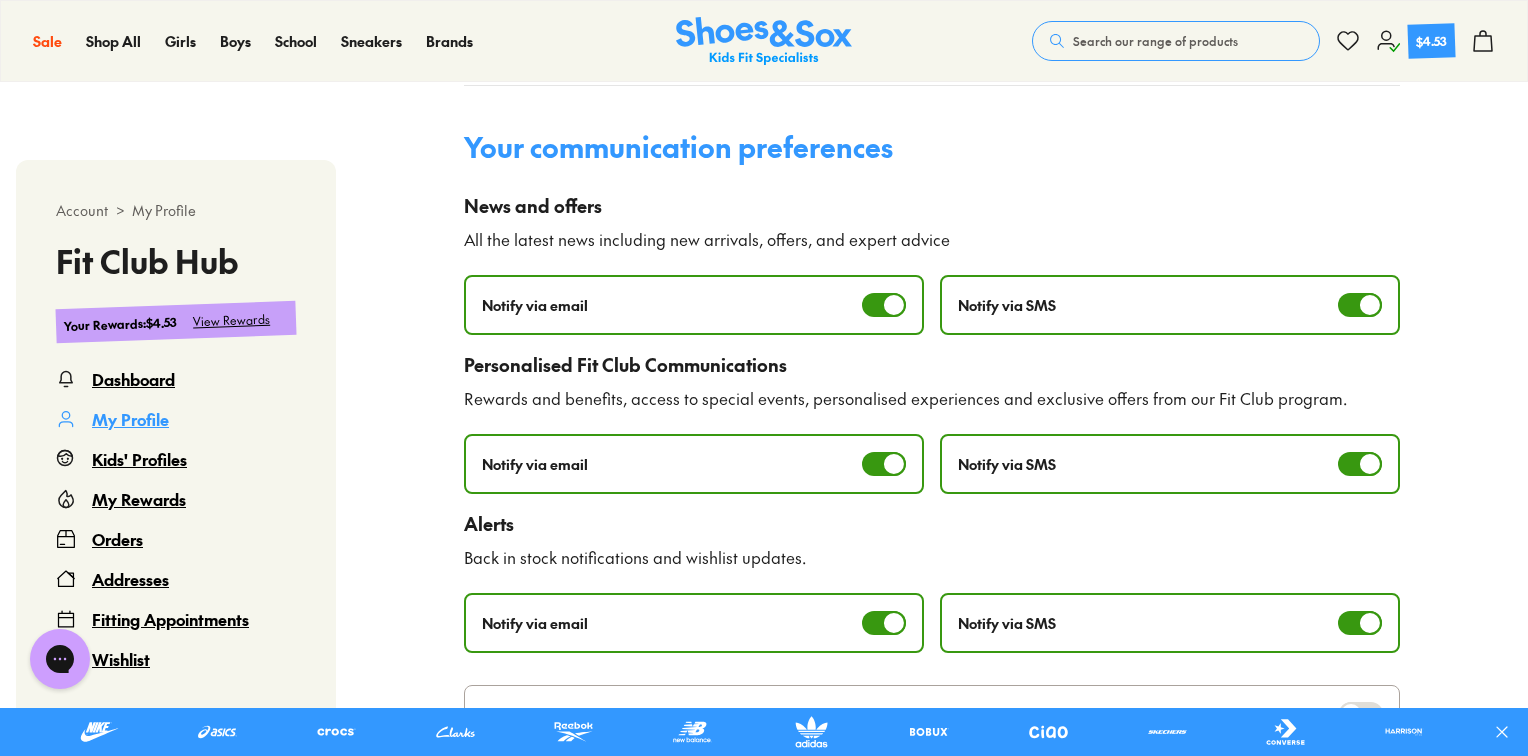 scroll, scrollTop: 1033, scrollLeft: 0, axis: vertical 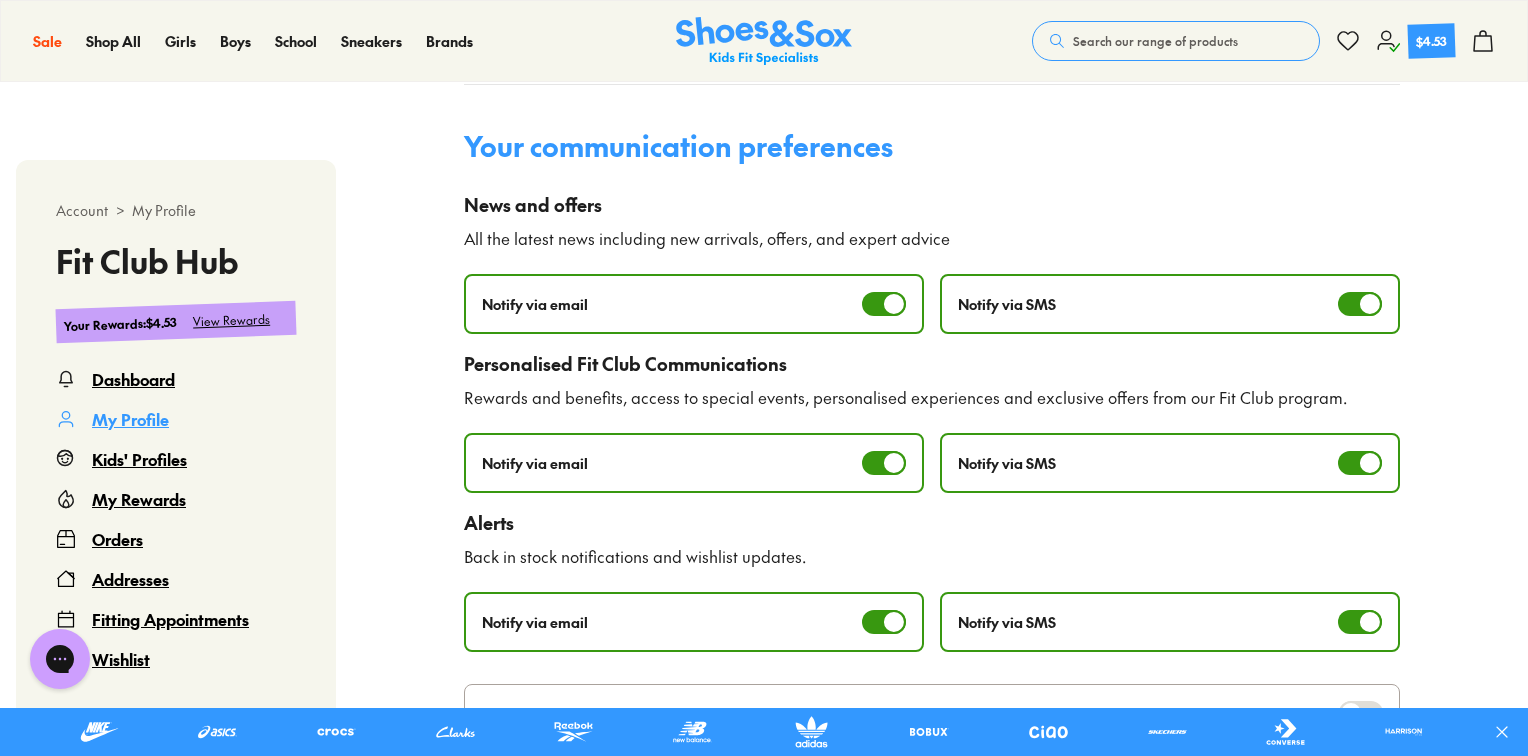 click on "My Rewards" at bounding box center [139, 499] 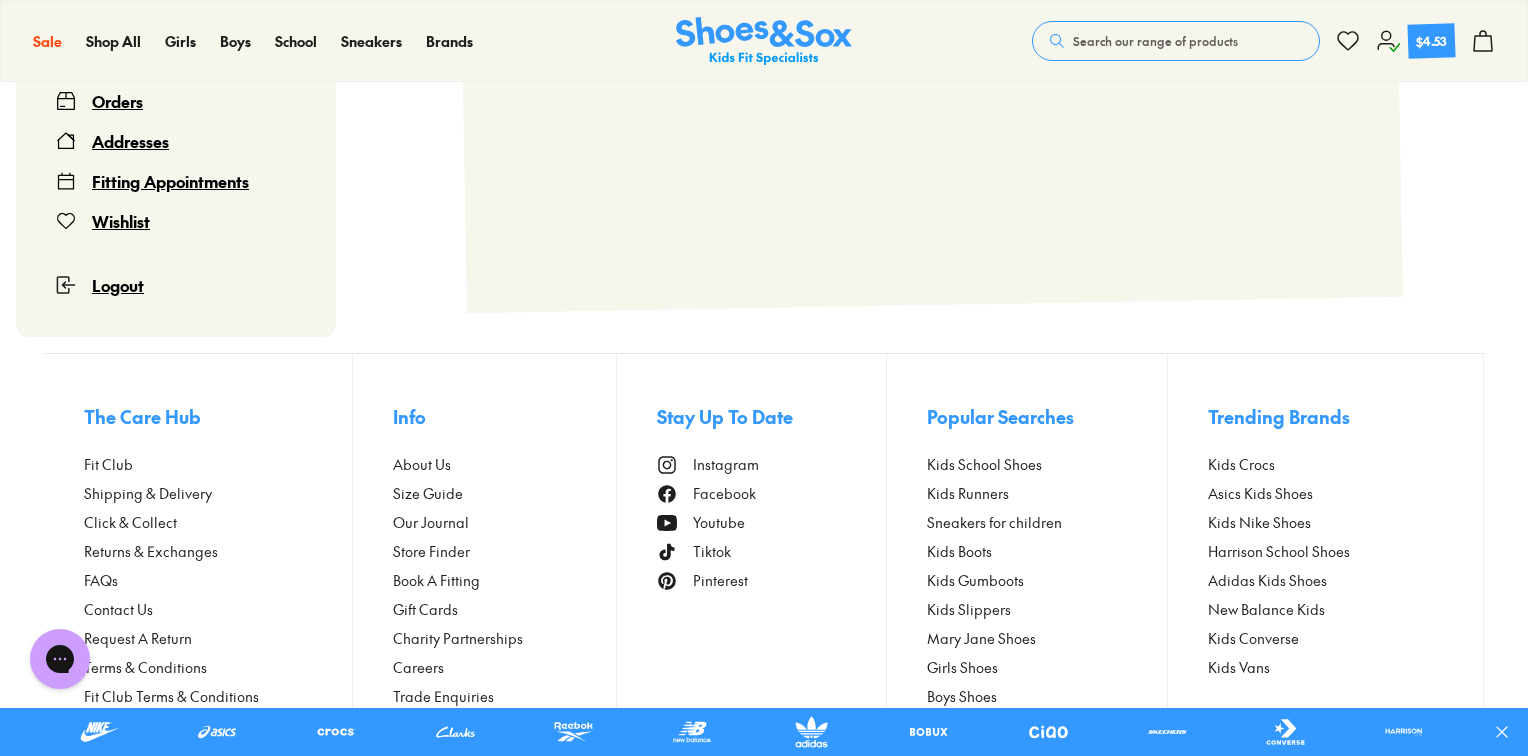 scroll, scrollTop: 122, scrollLeft: 0, axis: vertical 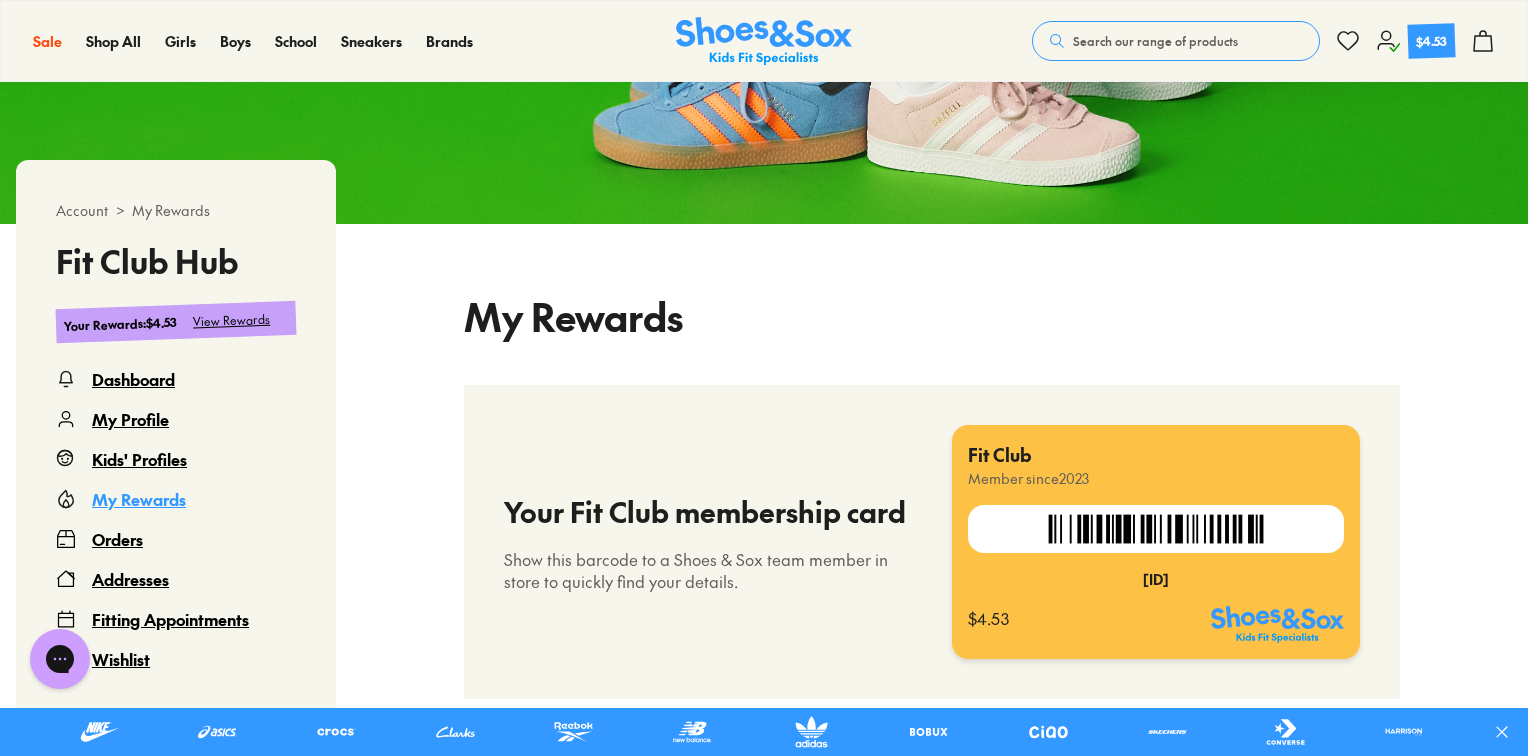 select 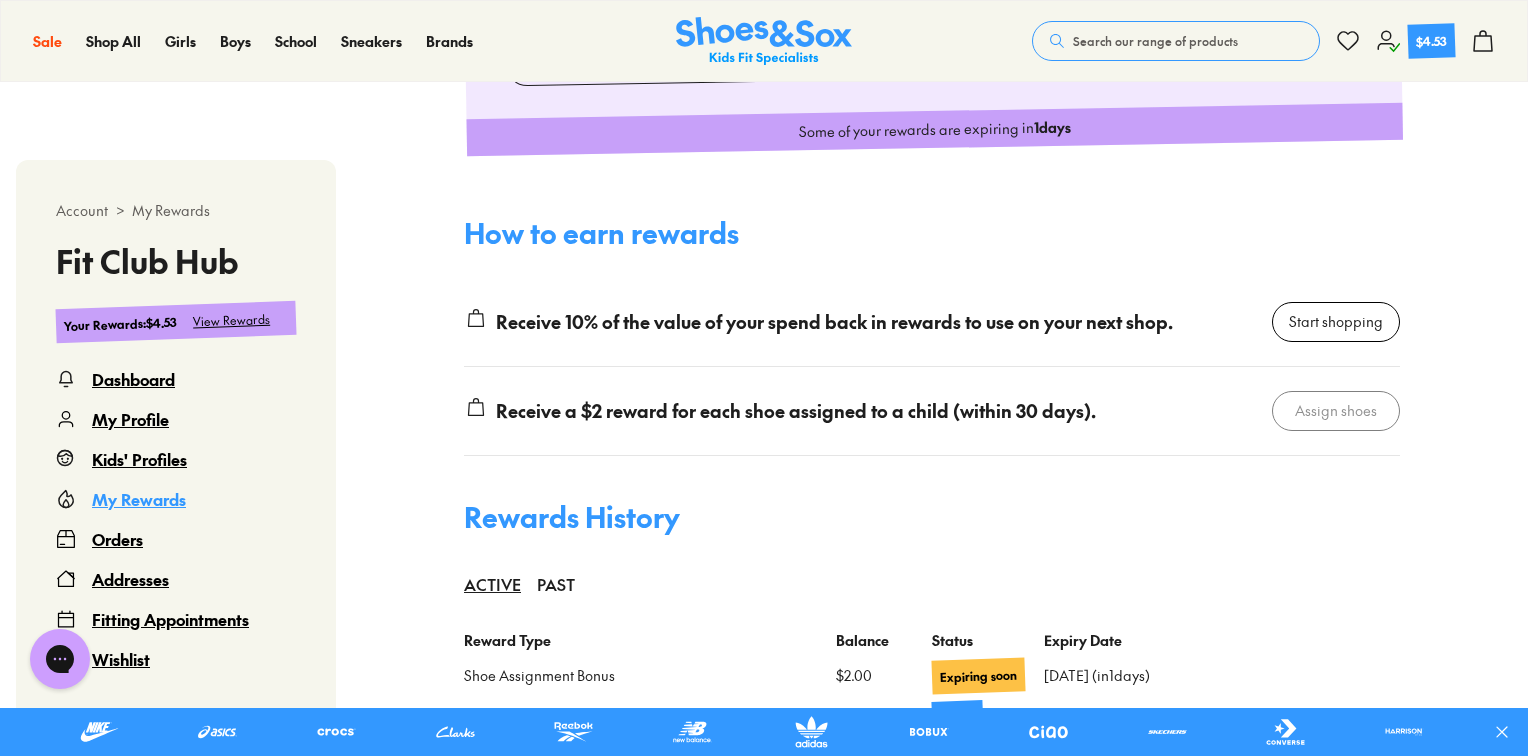 scroll, scrollTop: 1282, scrollLeft: 0, axis: vertical 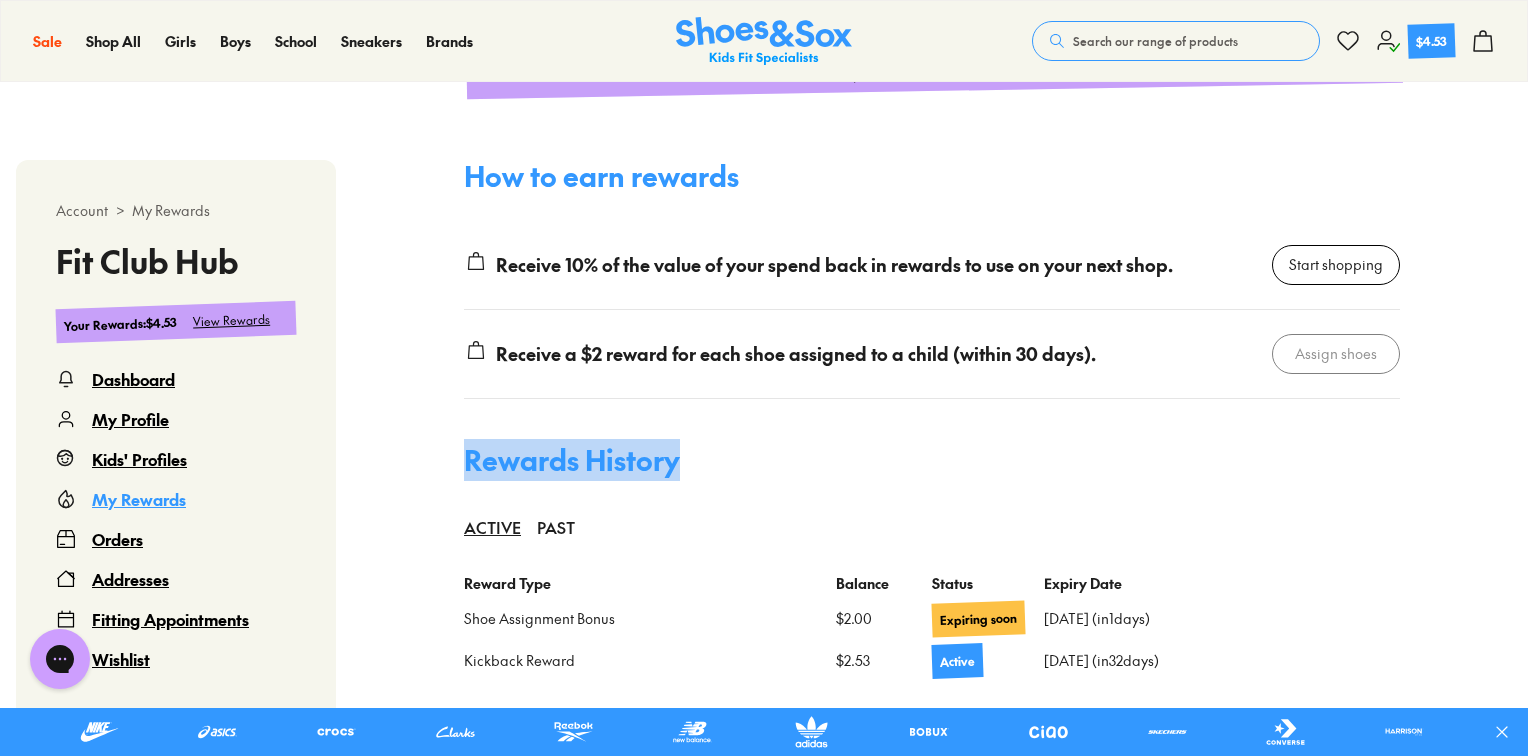 drag, startPoint x: 1526, startPoint y: 407, endPoint x: 1532, endPoint y: 445, distance: 38.470768 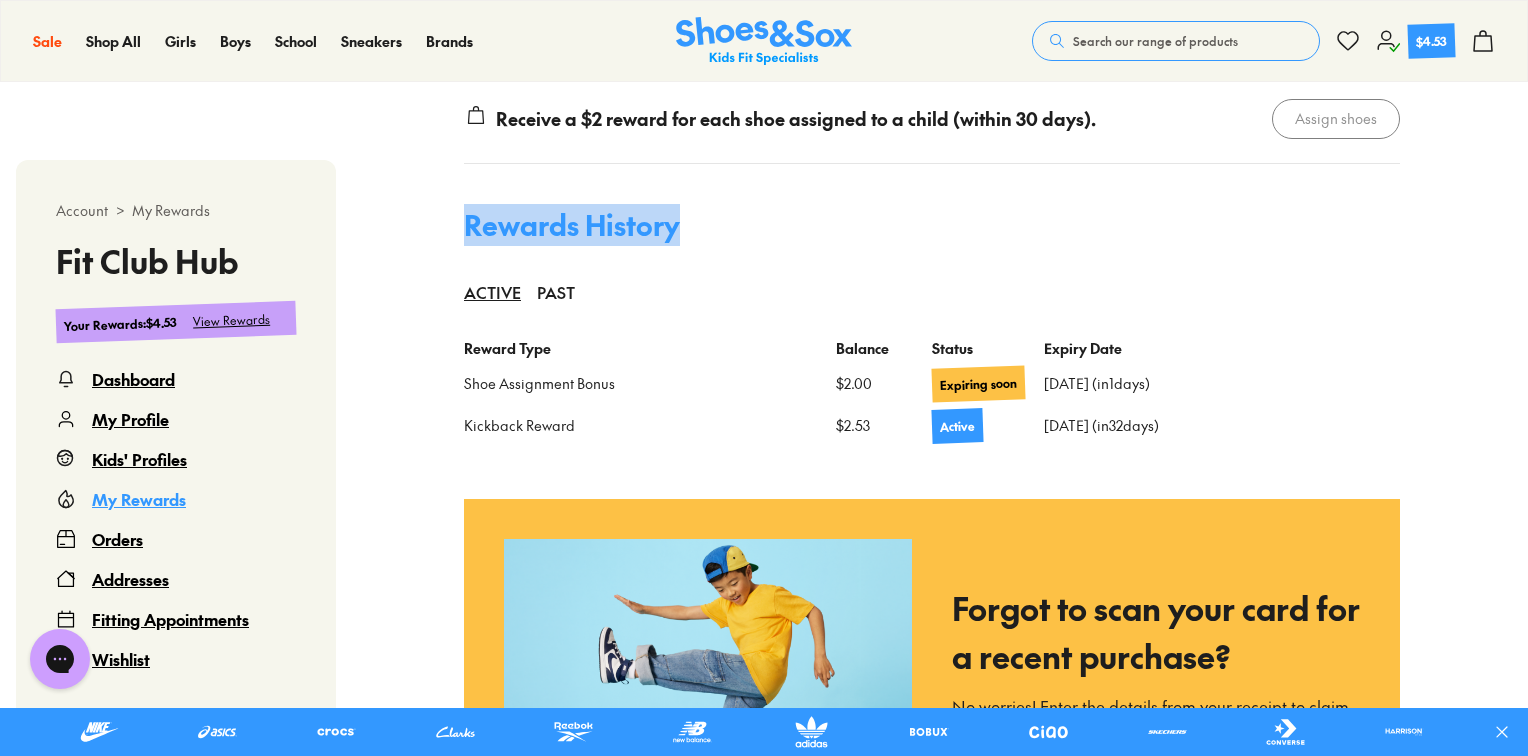 scroll, scrollTop: 1520, scrollLeft: 0, axis: vertical 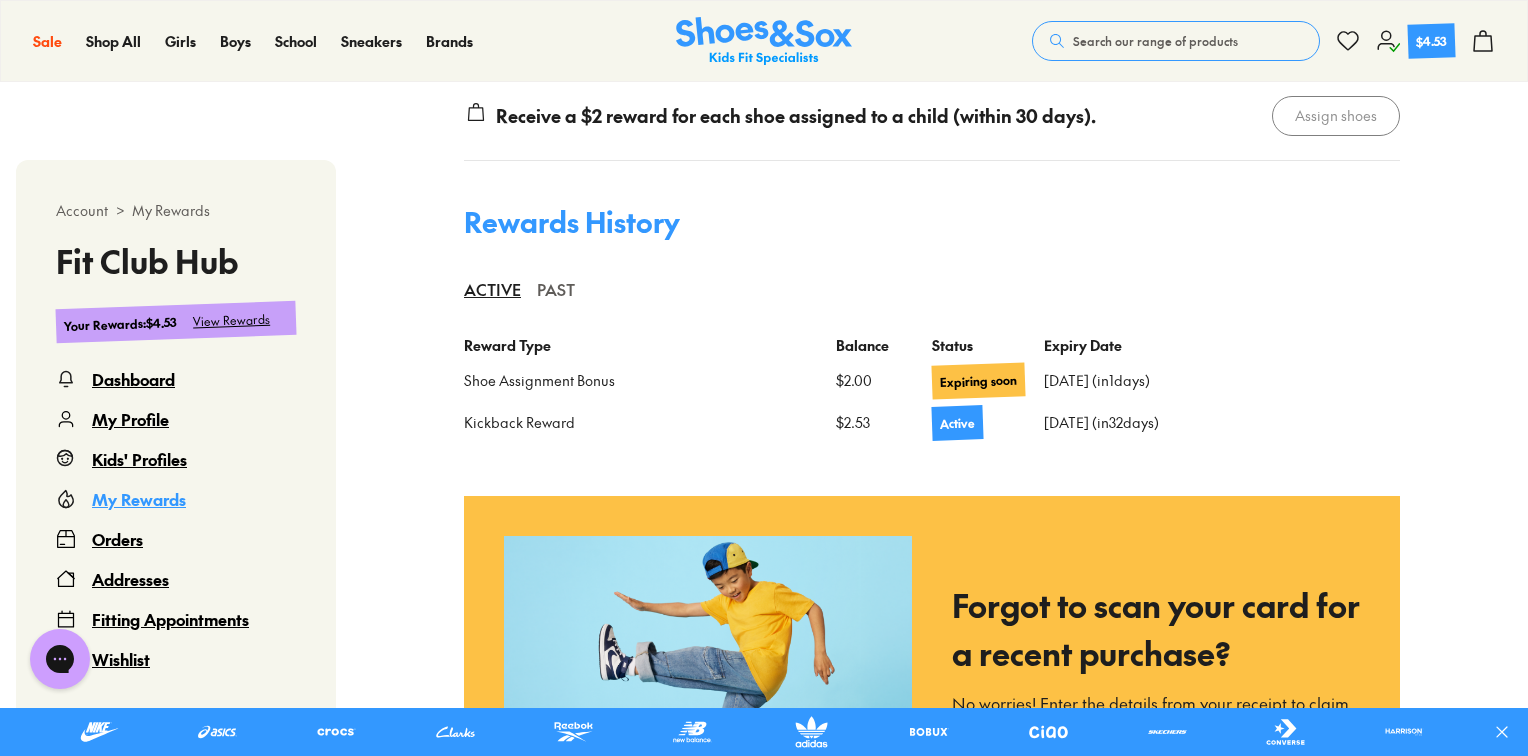 click on "PAST" at bounding box center (556, 289) 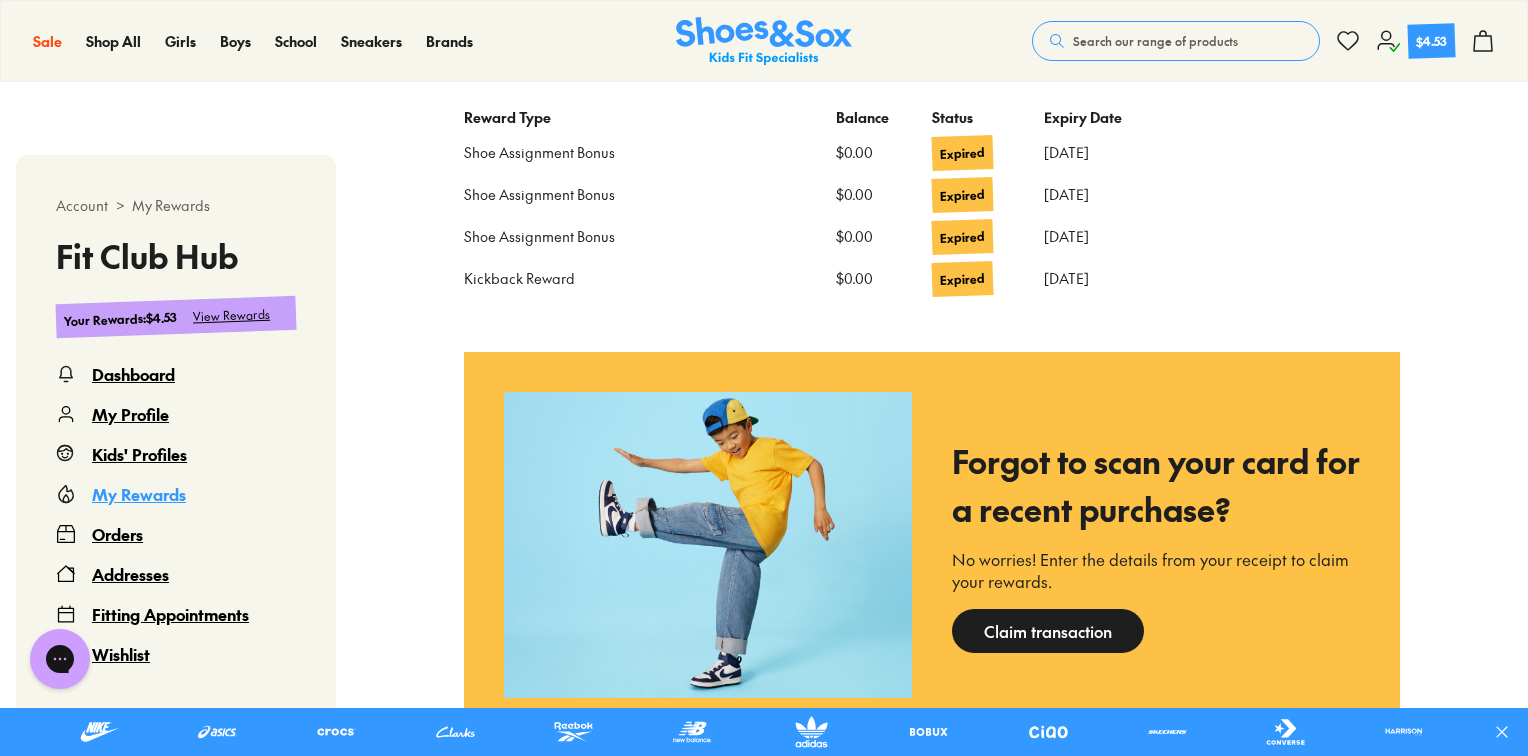 scroll, scrollTop: 1760, scrollLeft: 0, axis: vertical 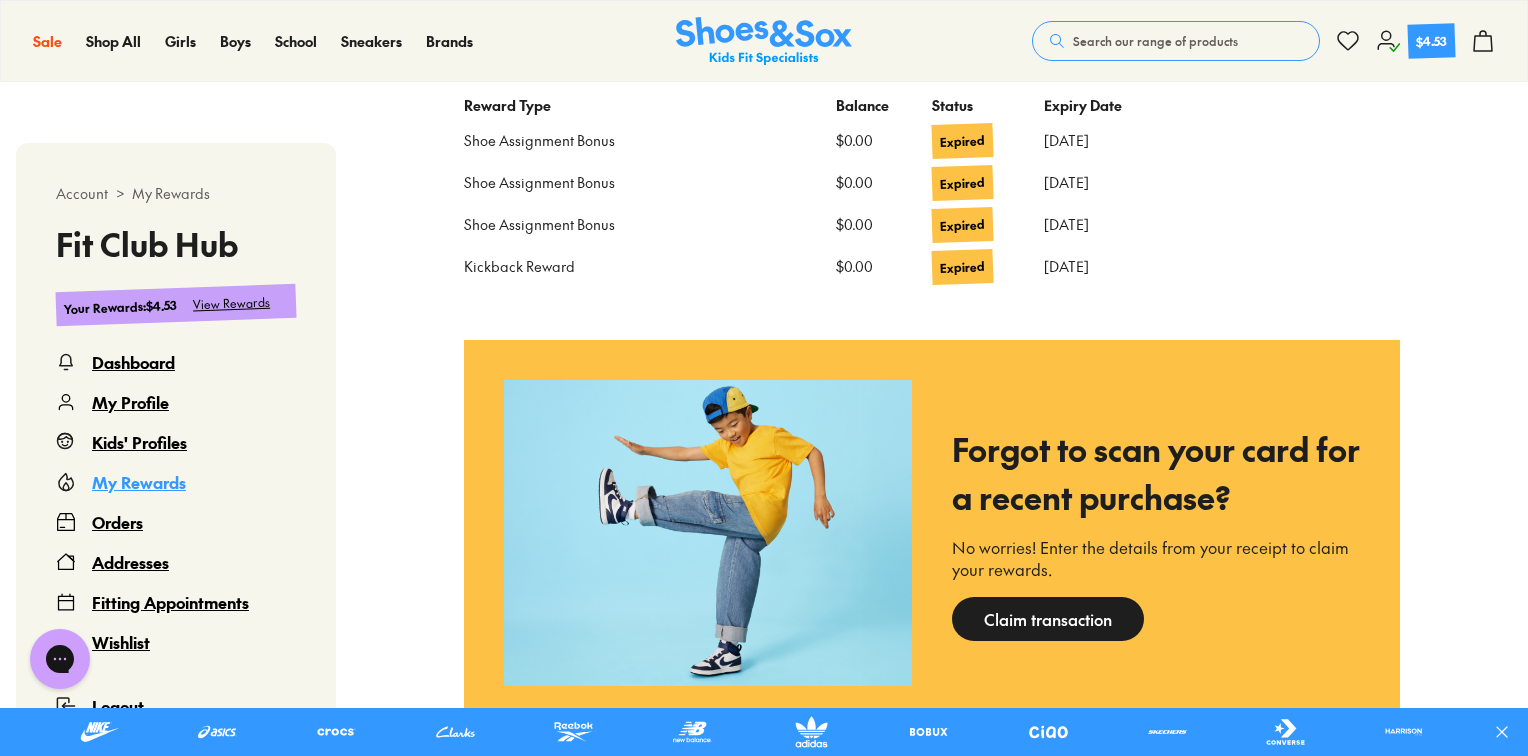 click on "Orders" at bounding box center (117, 522) 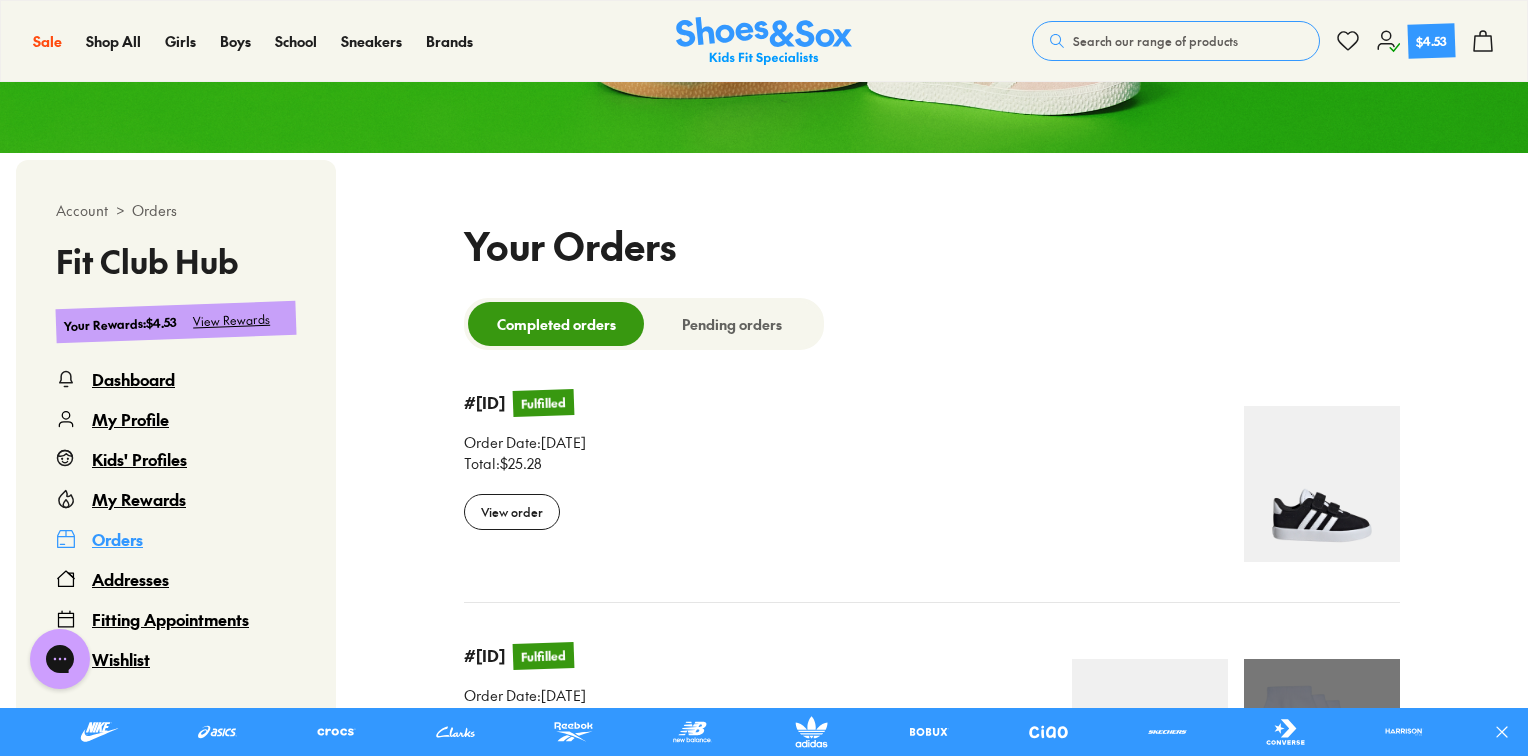 select 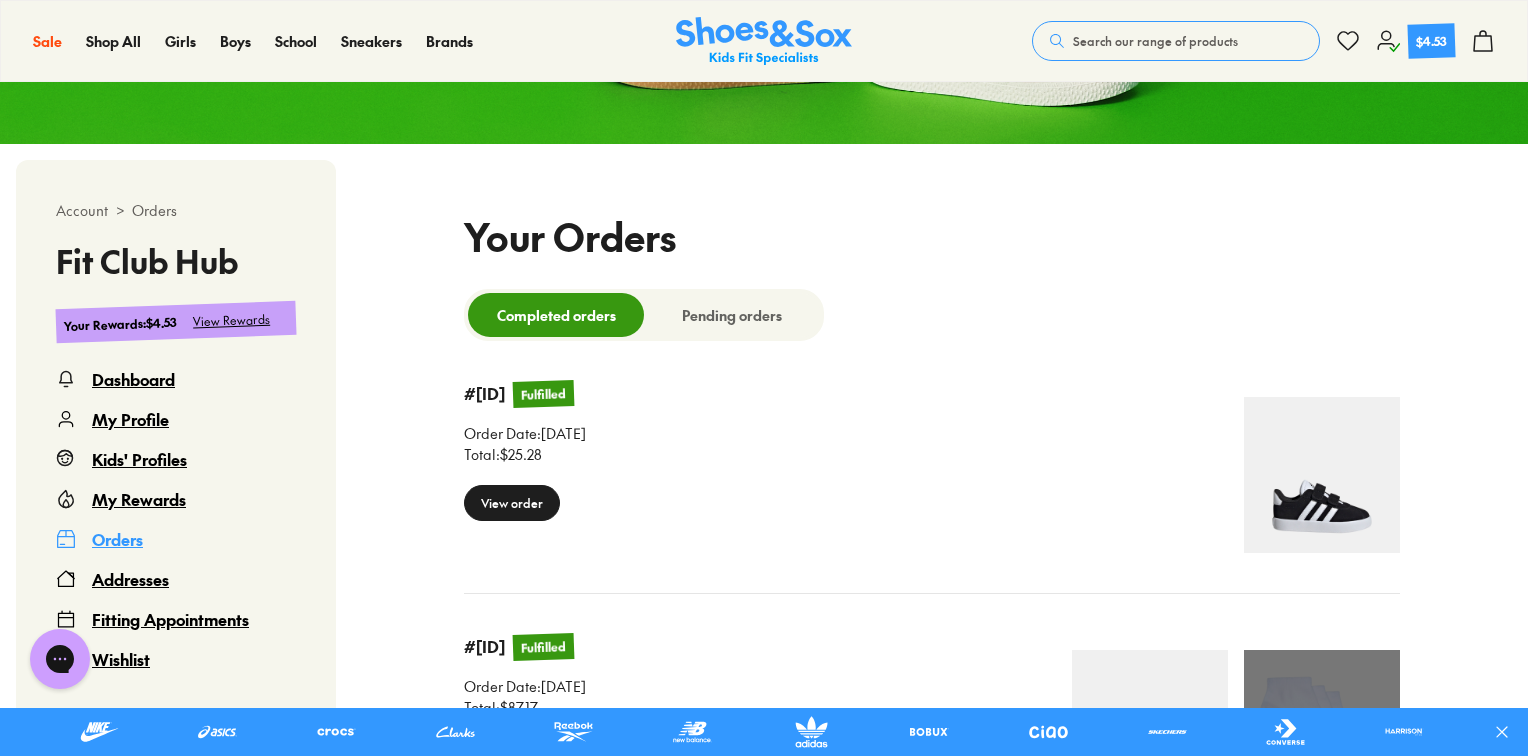 click on "View order" at bounding box center [512, 503] 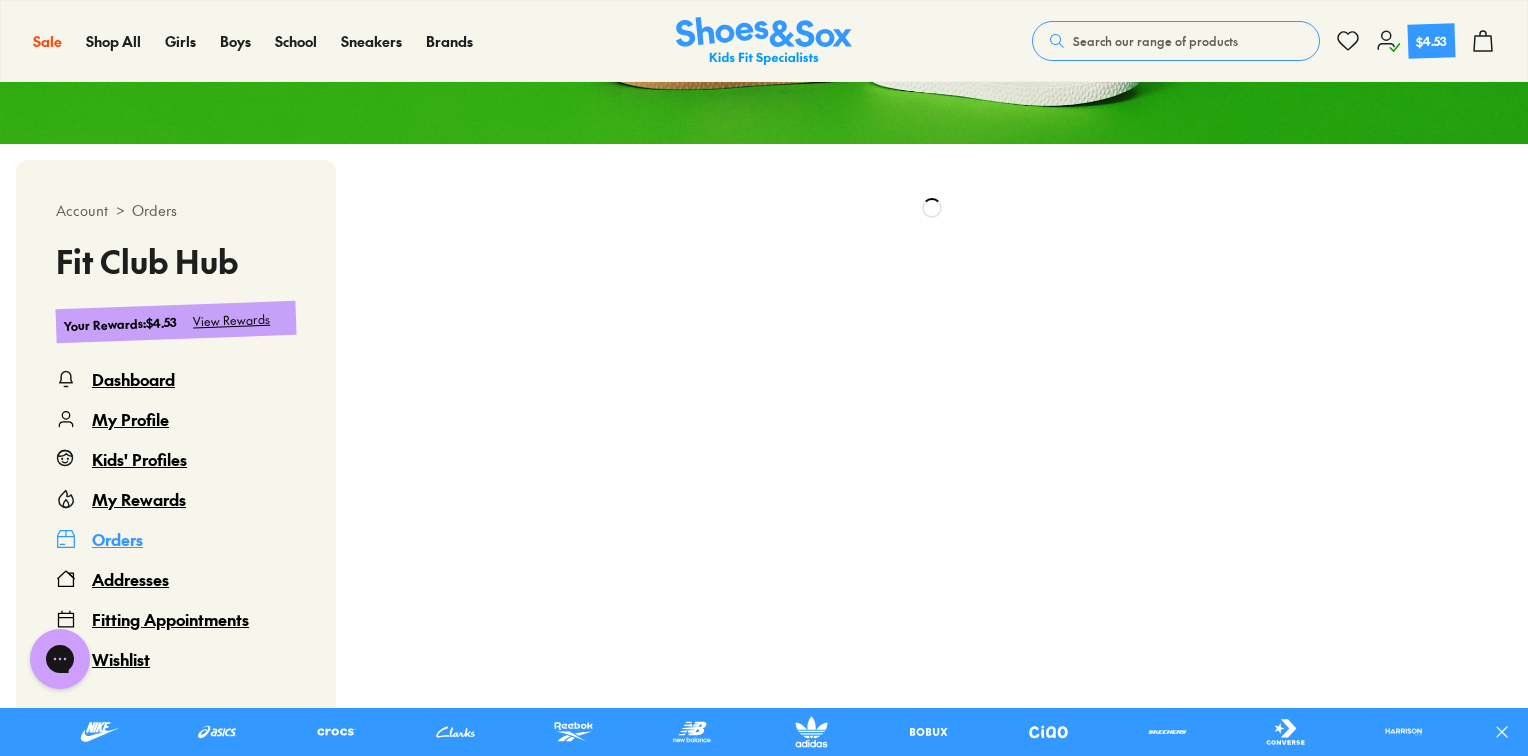 scroll, scrollTop: 122, scrollLeft: 0, axis: vertical 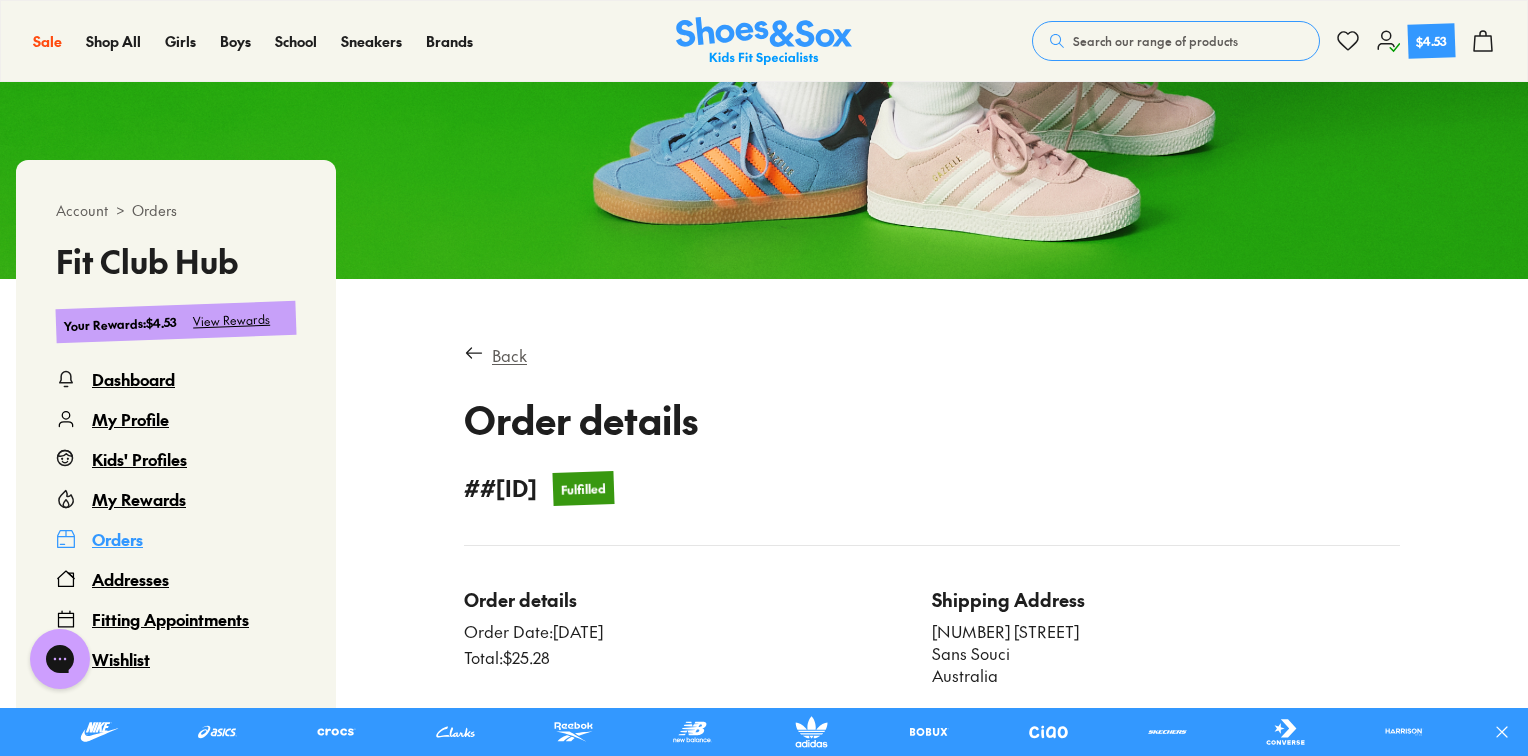 click on "Back" at bounding box center (509, 355) 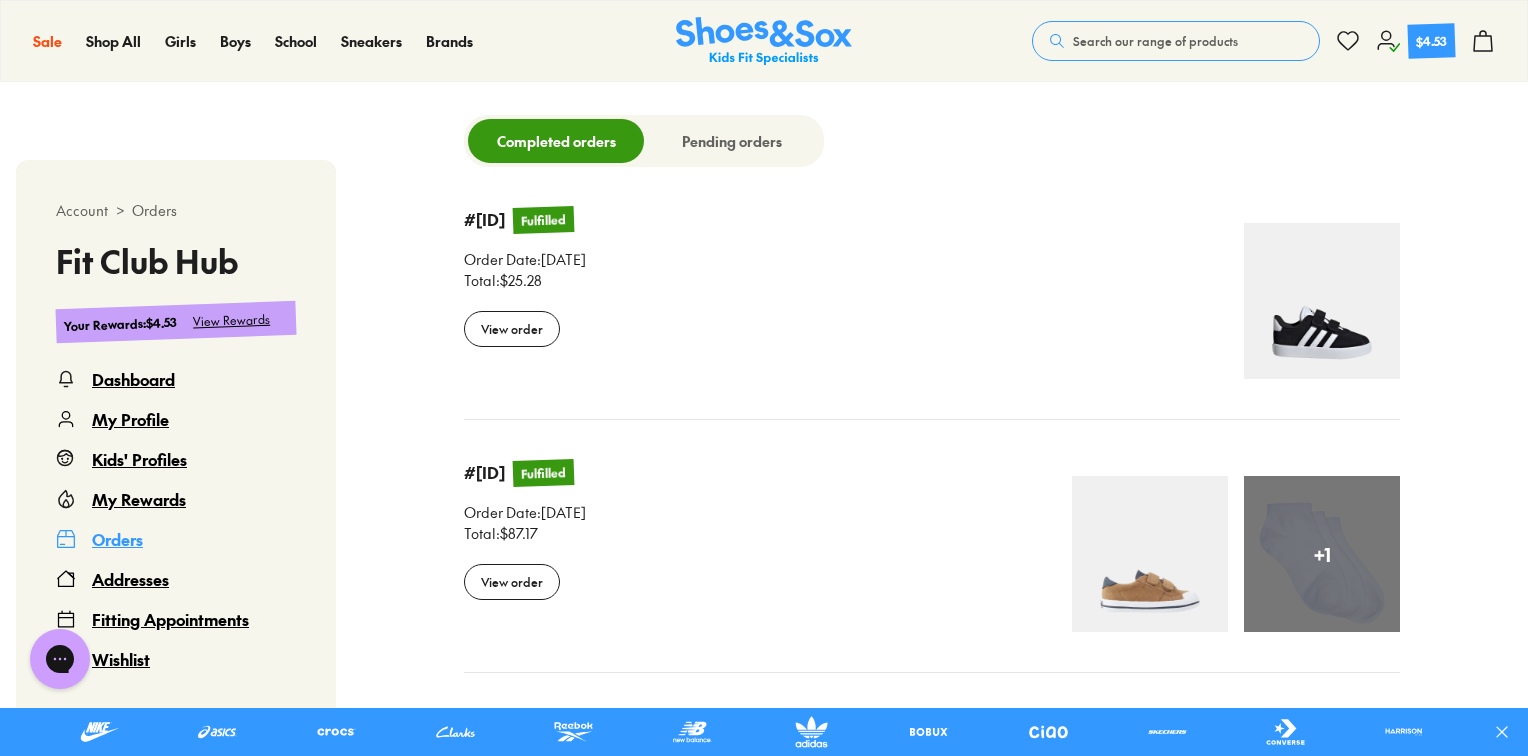 select 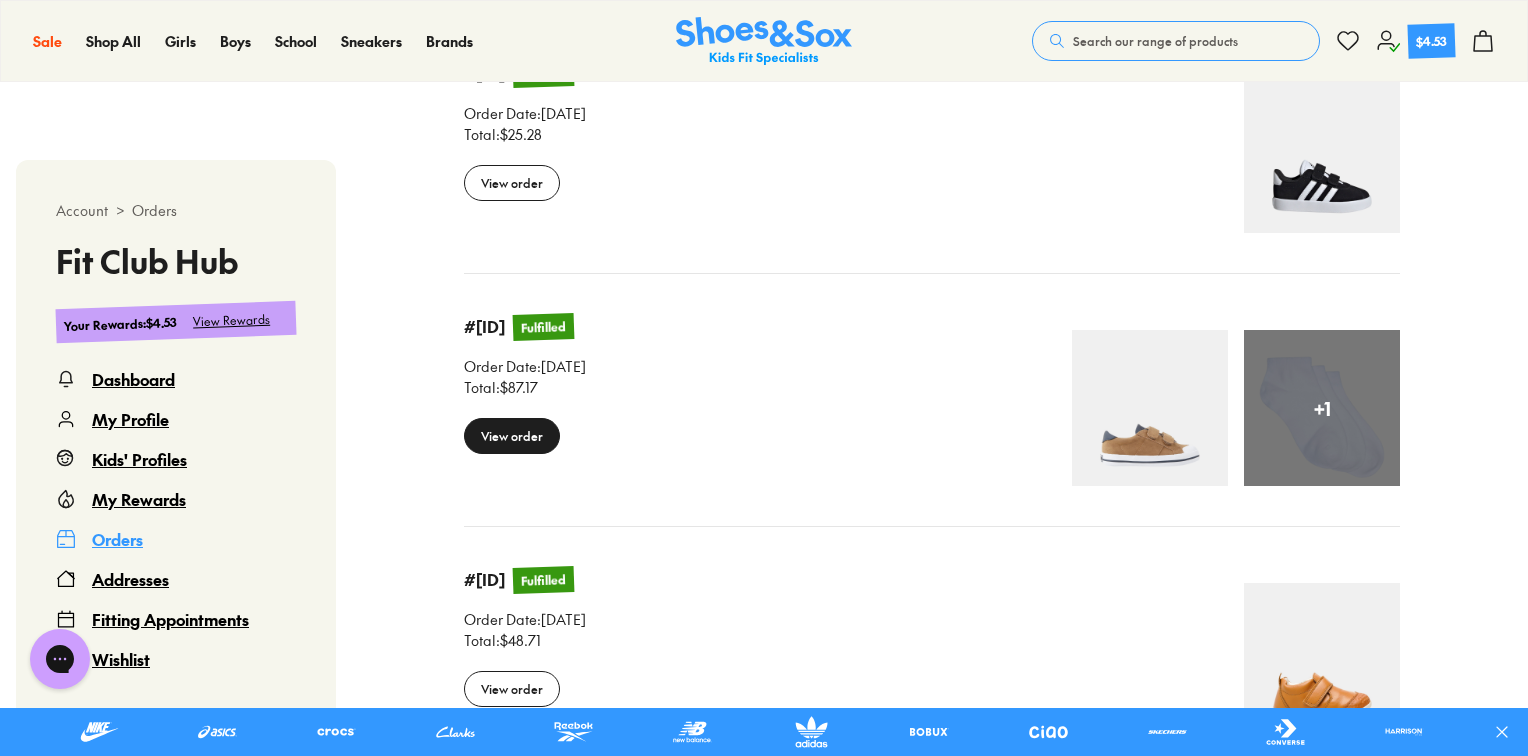 click on "View order" at bounding box center (512, 436) 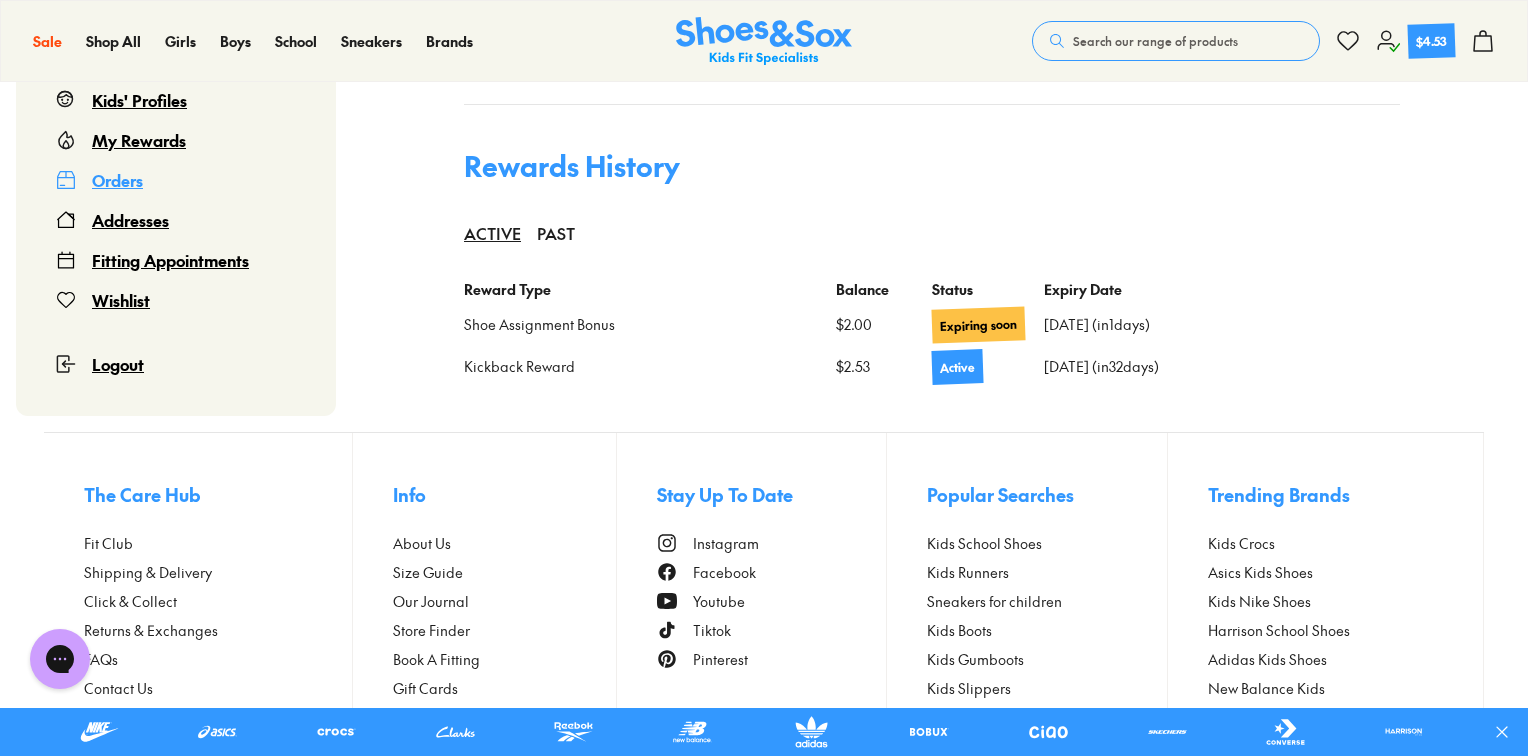scroll, scrollTop: 1667, scrollLeft: 0, axis: vertical 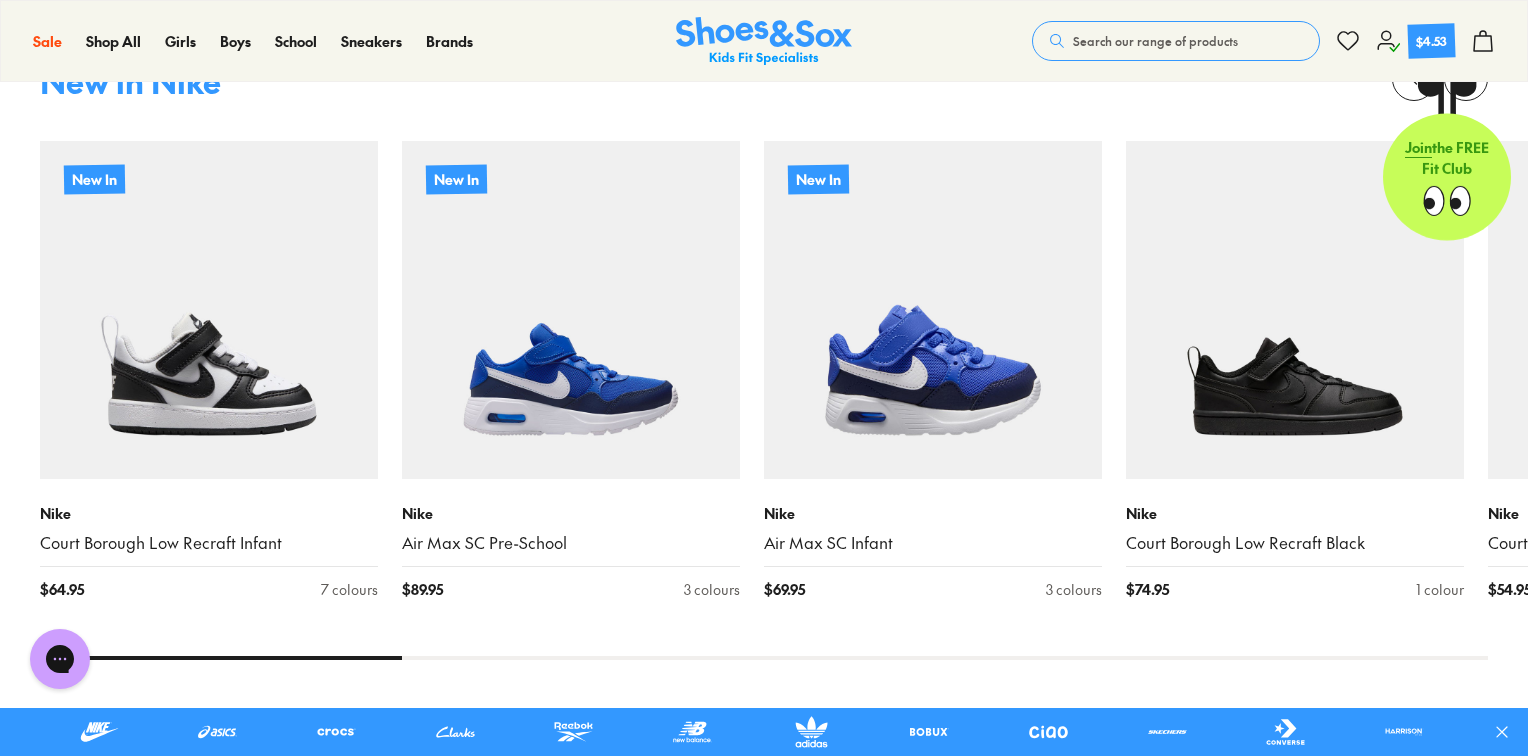 click on "New in Nike
New In Nike Court Borough Low Recraft Infant $ 64.95 7 colours New In Nike Air Max SC Pre-School $ 89.95 3 colours New In Nike Air Max SC Infant $ 69.95 3 colours Nike Court Borough Low Recraft Black $ 74.95 1 colour Nike Court Legacy Infant $ 54.95 4 colours Nike Court Legacy Pre-School $ 64.95 2 colours Nike Court Borough Mid 2 Infant $ 74.95 4 colours Nike Cortez Easy On Infant $ 69.95 2 colours Fan Fave Nike Court Borough Low Recraft Pre-School $ 74.95 3 colours Nike Air Max SC Pre-School $ 89.95 1 colour Online only Nike Air Max 270 Grade School $ 169.95 3 colours Nike Air Max SC Infant $ 69.95 1 colour Nike Court Borough Low Recraft Infant $ 64.95 7 colours Nike Court Borough Low Recraft Grade School $ 84.95 4 colours Selling Fast Nike Court Borough Low Recraft Infant $ 64.95 7 colours Fan Fave Nike Court Borough Low Recraft Pre-School $ 74.95 3 colours Nike Court Legacy Grade School $ 74.95 2 colours Nike Court Borough Mid 2 Grade School $ 109.95 5 colours New In Nike" at bounding box center (764, 362) 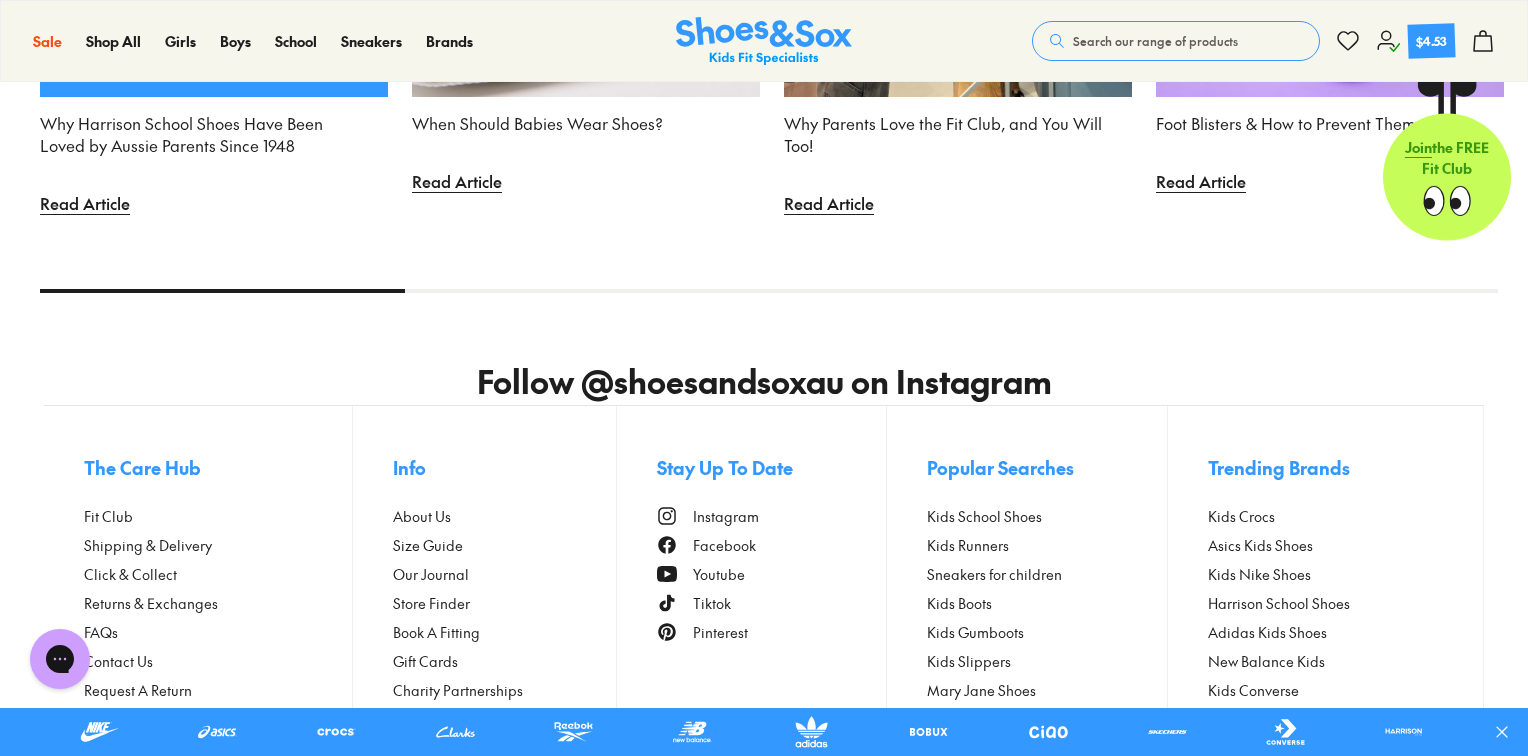 scroll, scrollTop: 6140, scrollLeft: 0, axis: vertical 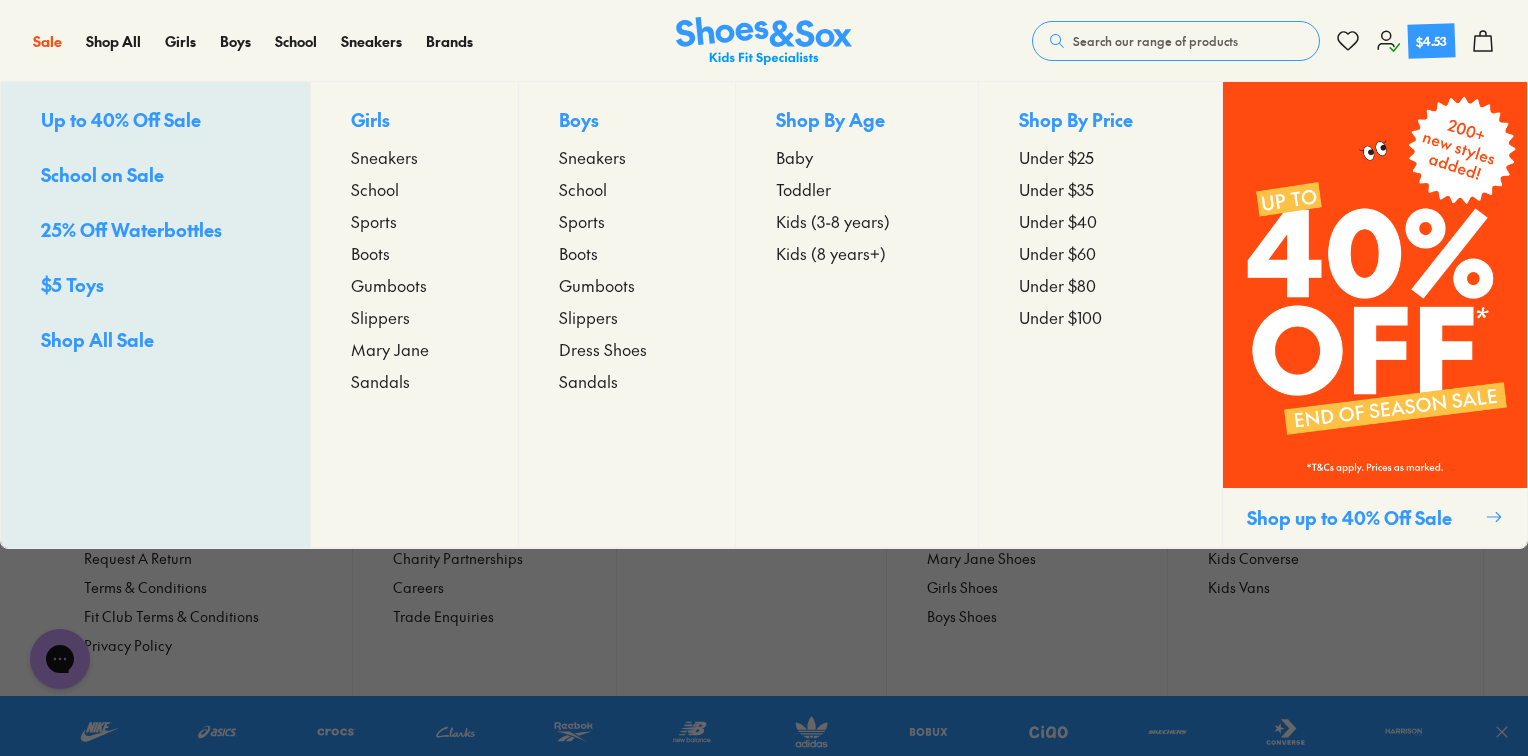 click on "Toddler" at bounding box center [803, 189] 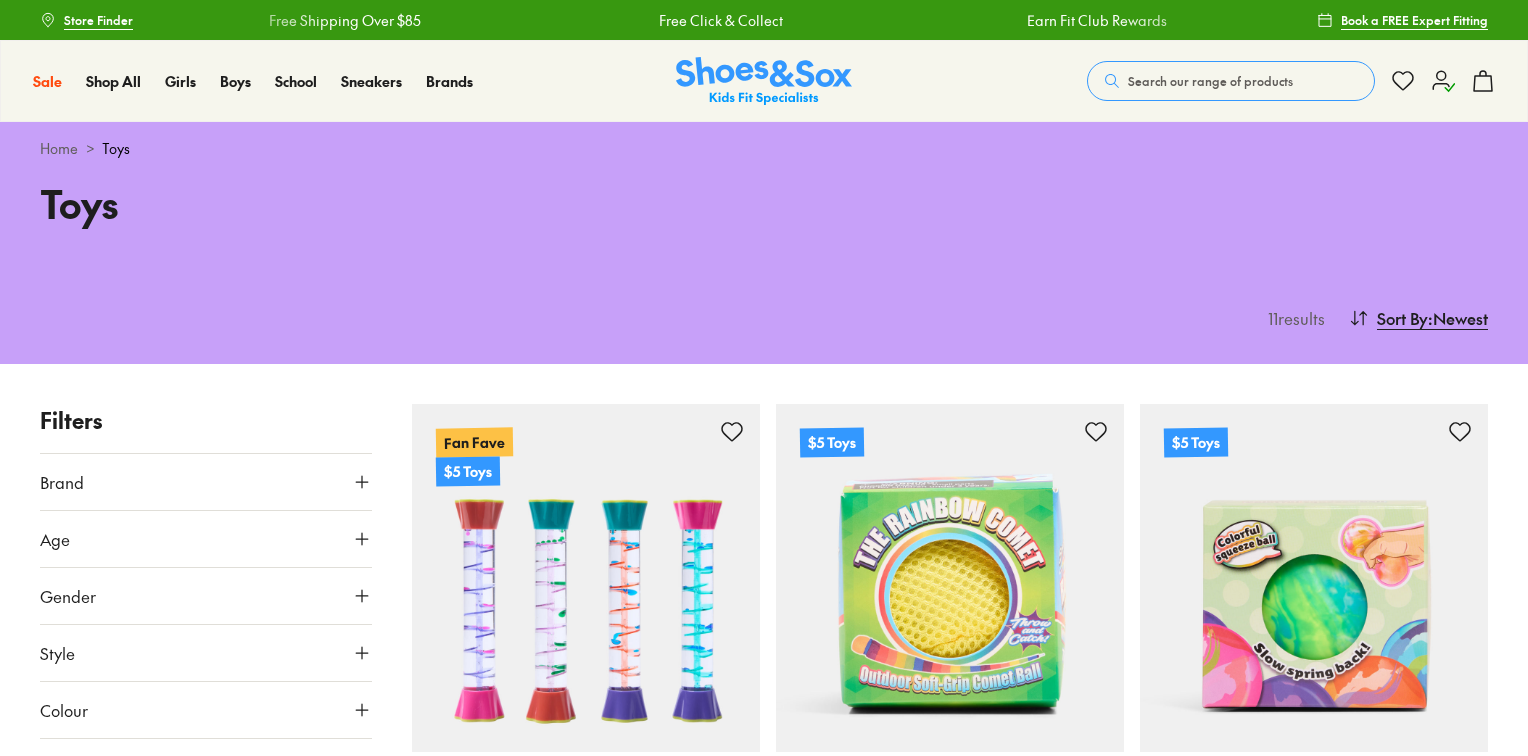 scroll, scrollTop: 0, scrollLeft: 0, axis: both 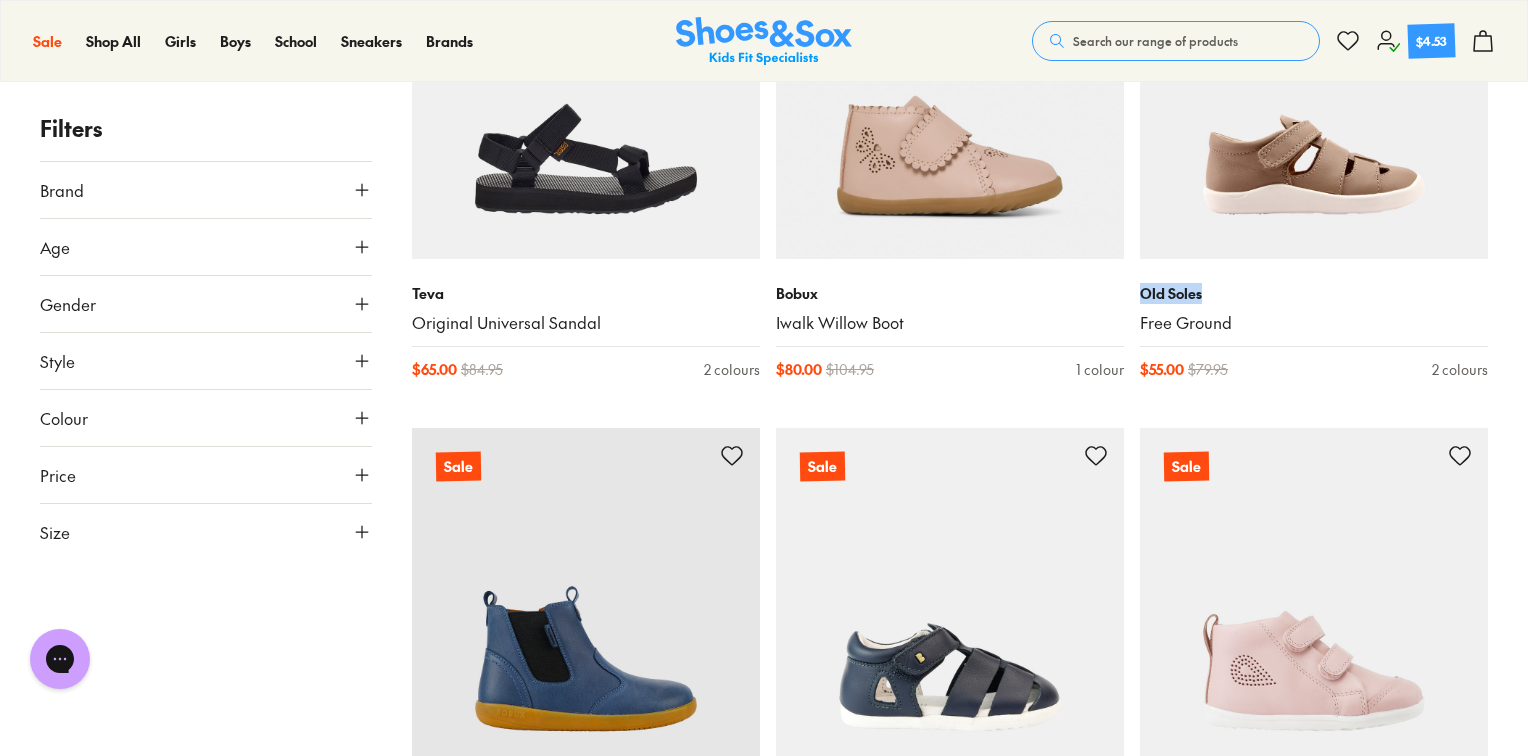 click on "Filters Brand Adidas Originals ( 1 ) Adidas Performance ( 11 ) Agatha Ruiz De La Prada ( 5 ) Asics ( 9 ) Birkenstock ( 2 ) Bobux ( 58 ) Camper ( 6 ) Candy ( 17 ) Ciao ( 56 ) Clarks ( 168 ) Converse ( 4 ) Crocs ( 11 ) Garvalin ( 2 ) Jett Jones ( 1 ) Kicks ( 19 ) Native ( 1 ) New Balance ( 7 ) Nike ( 32 ) Old Soles ( 25 ) Pablosky ( 3 ) Puma ( 2 ) Reebok ( 8 ) Skechers ( 19 ) Surefit ( 3 ) Teva ( 6 ) Vans ( 3 ) Walnut ( 4 ) Age Infant/Toddler ( 303 ) Youth ( 84 ) Junior ( 70 ) Pre Walker ( 23 ) Senior ( 3 ) Gender All Girls Boys Unisex Style Sandals ( 116 ) Boots ( 96 ) Sneakers ( 88 ) Beach Sandals ( 56 ) Sport ( 37 ) Shoes ( 35 ) Prewalker ( 23 ) Gumboots ( 20 ) Slippers ( 8 ) School ( 4 ) Colour Pink ( 76 ) White ( 55 ) Black ( 52 ) Navy ( 52 ) Blue ( 51 ) Purple ( 45 ) Brown ( 26 ) Neutrals ( 25 ) Beige ( 14 ) Red ( 14 ) Grey ( 13 ) Green ( 10 ) Multi Colour ( 9 ) Gold ( 8 ) Silver ( 7 ) Yellow ( 5 ) Orange ( 4 ) Light Blue ( 3 ) Light Purple ( 2 ) Light Pink ( 1 ) Tan ( 1 ) Price Min $ 15 Max $ 90 Size EU" at bounding box center [764, 1708] 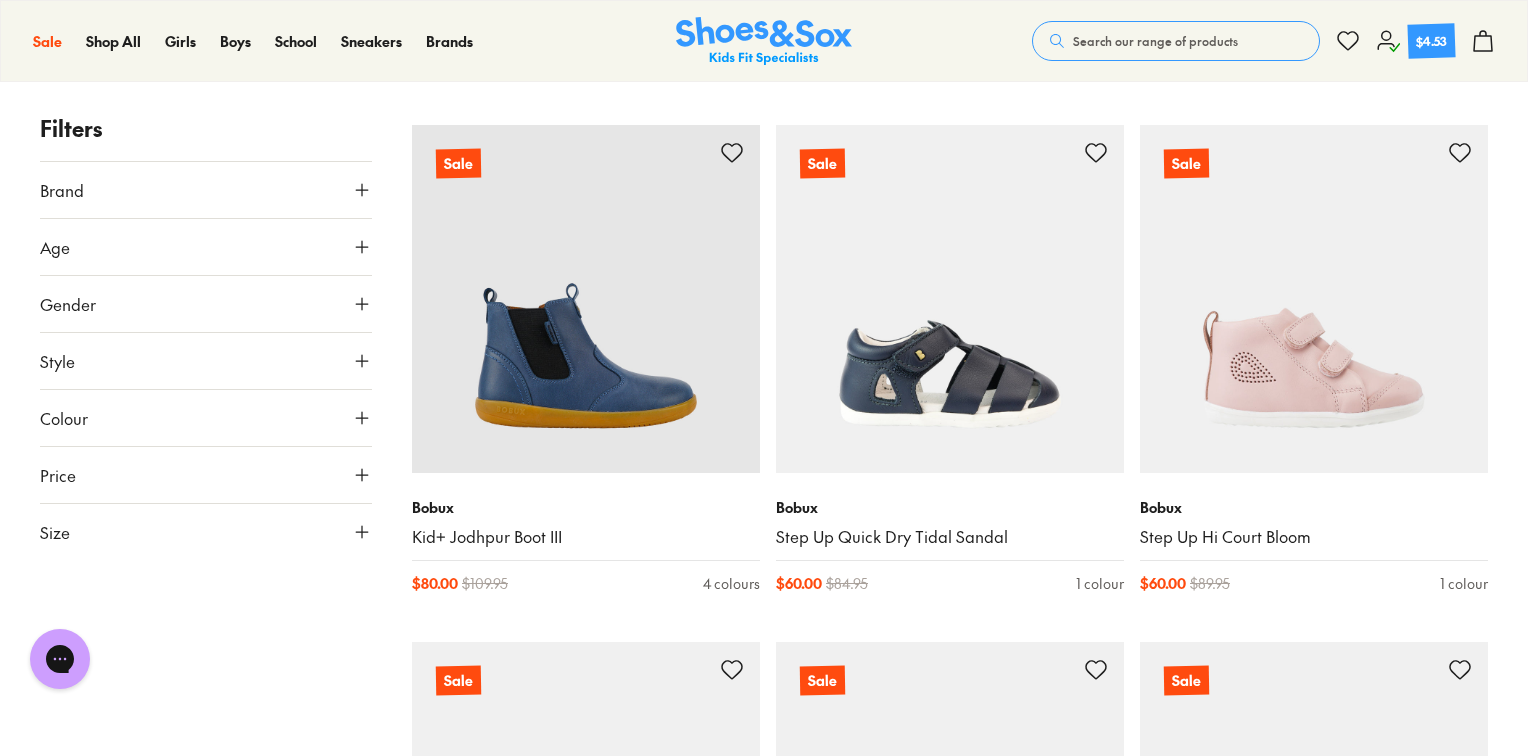 scroll, scrollTop: 1847, scrollLeft: 0, axis: vertical 